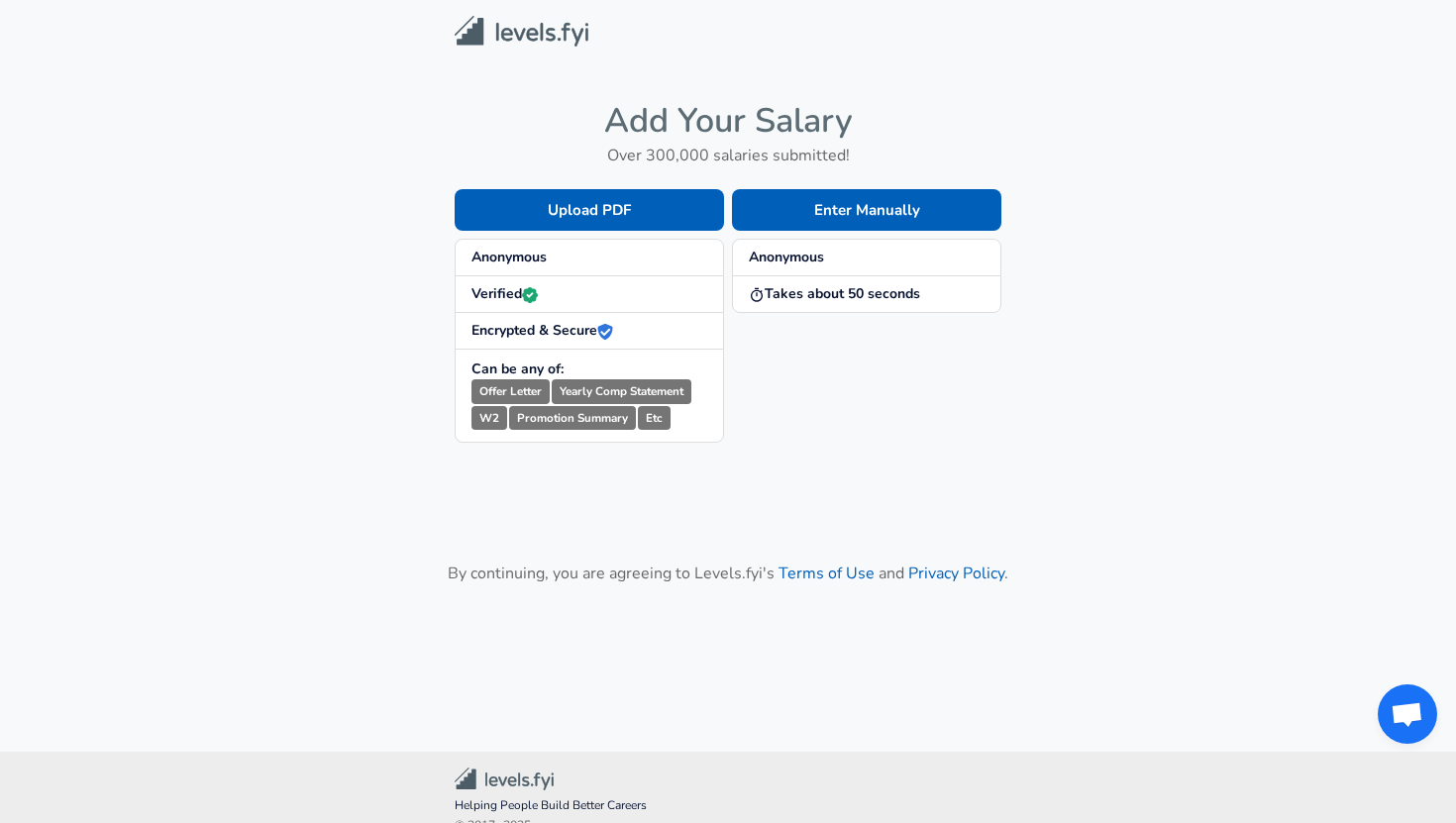 scroll, scrollTop: 0, scrollLeft: 0, axis: both 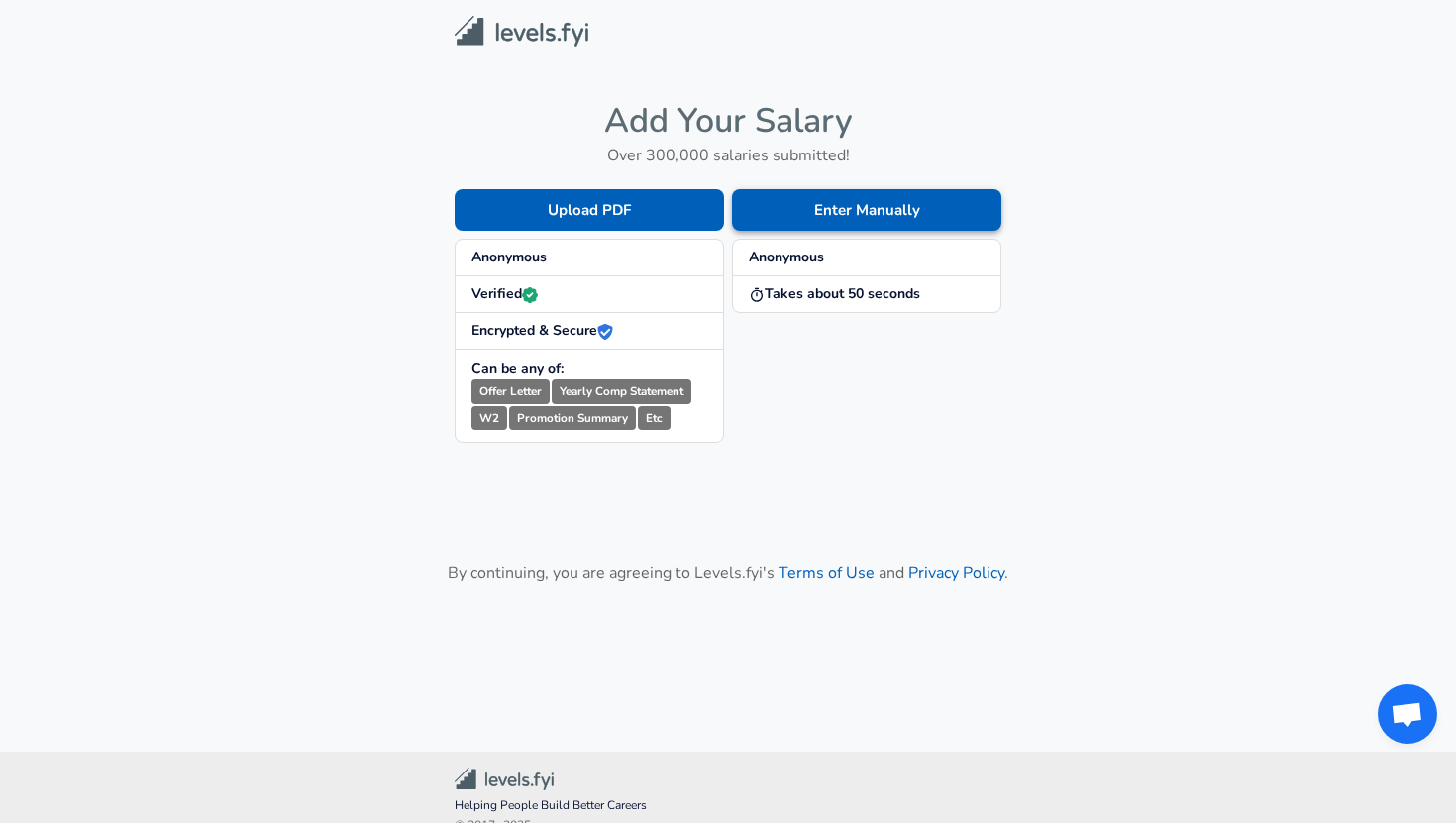 click on "Enter Manually" at bounding box center (867, 210) 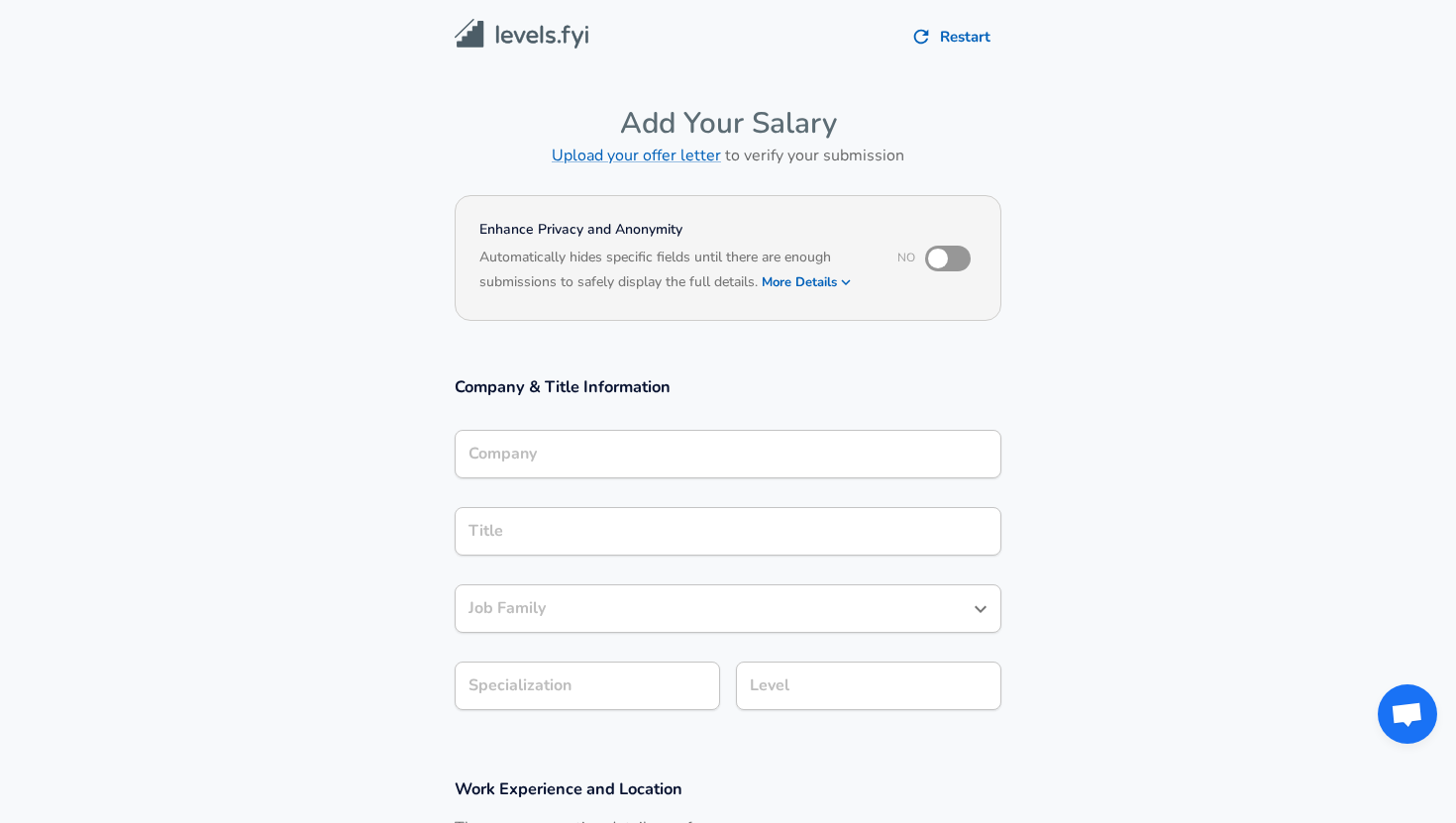 click on "Company" at bounding box center (728, 454) 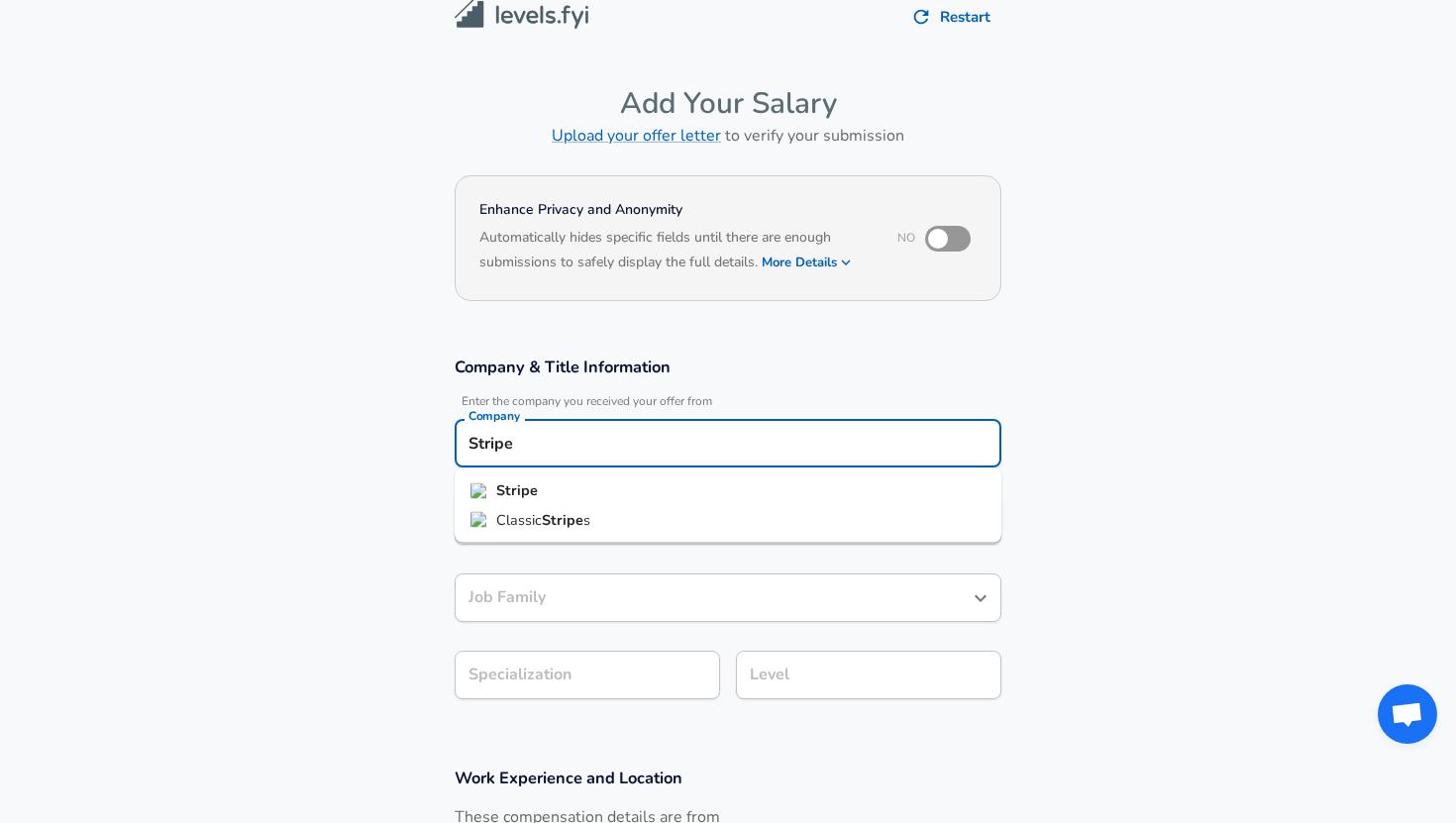 click on "Stripe" at bounding box center (728, 491) 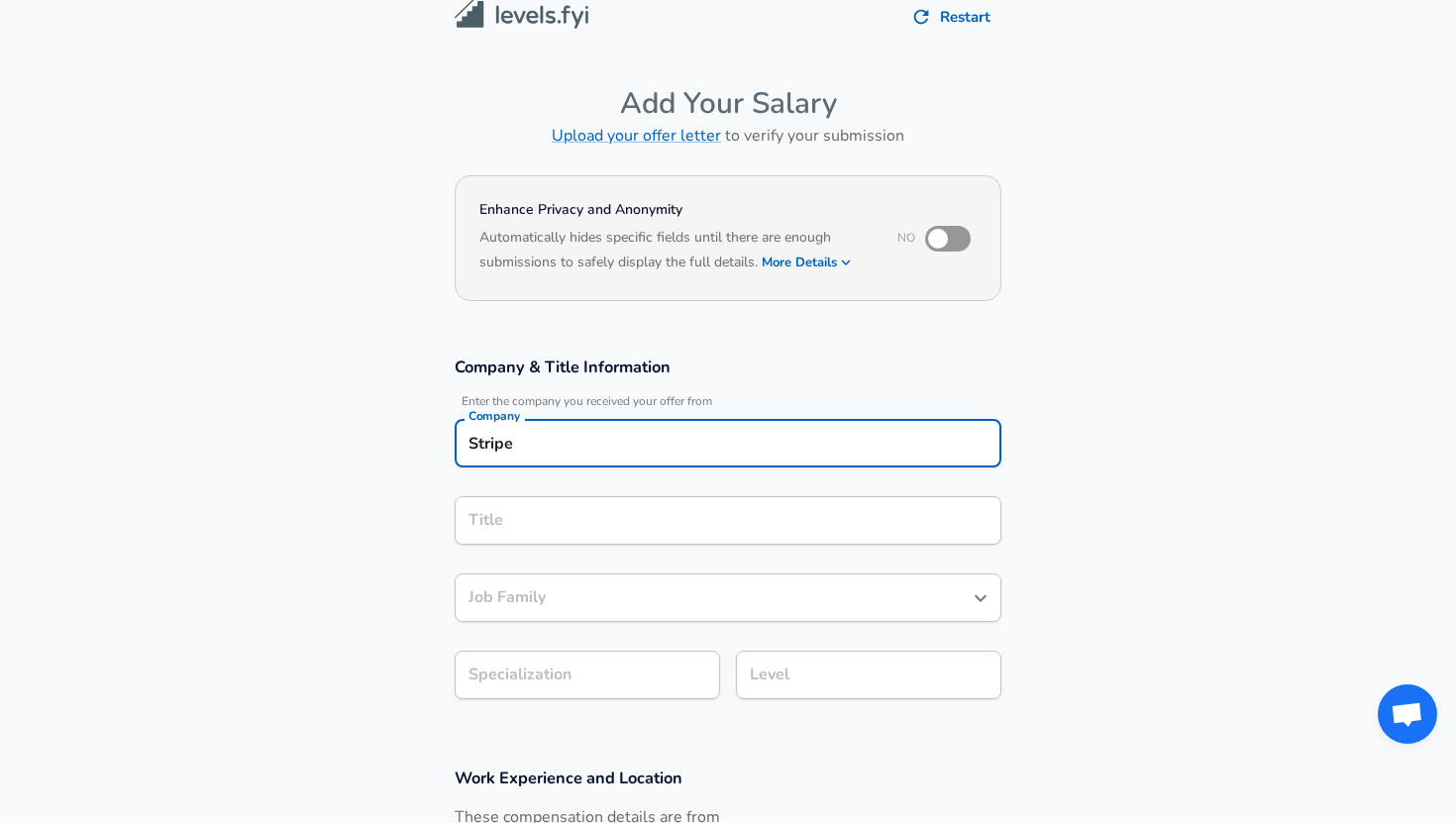 type on "Stripe" 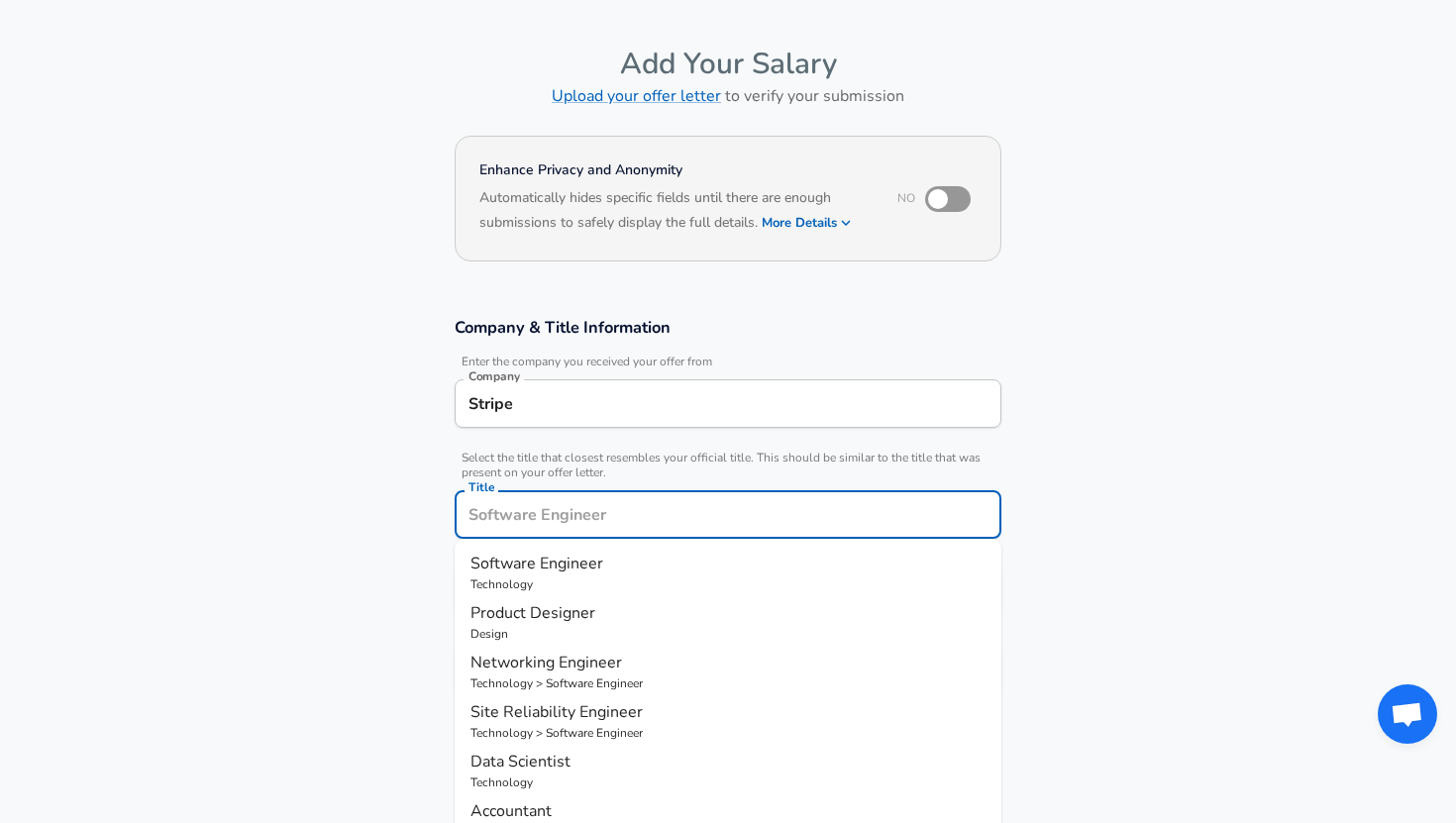 click on "Software Engineer" at bounding box center [537, 564] 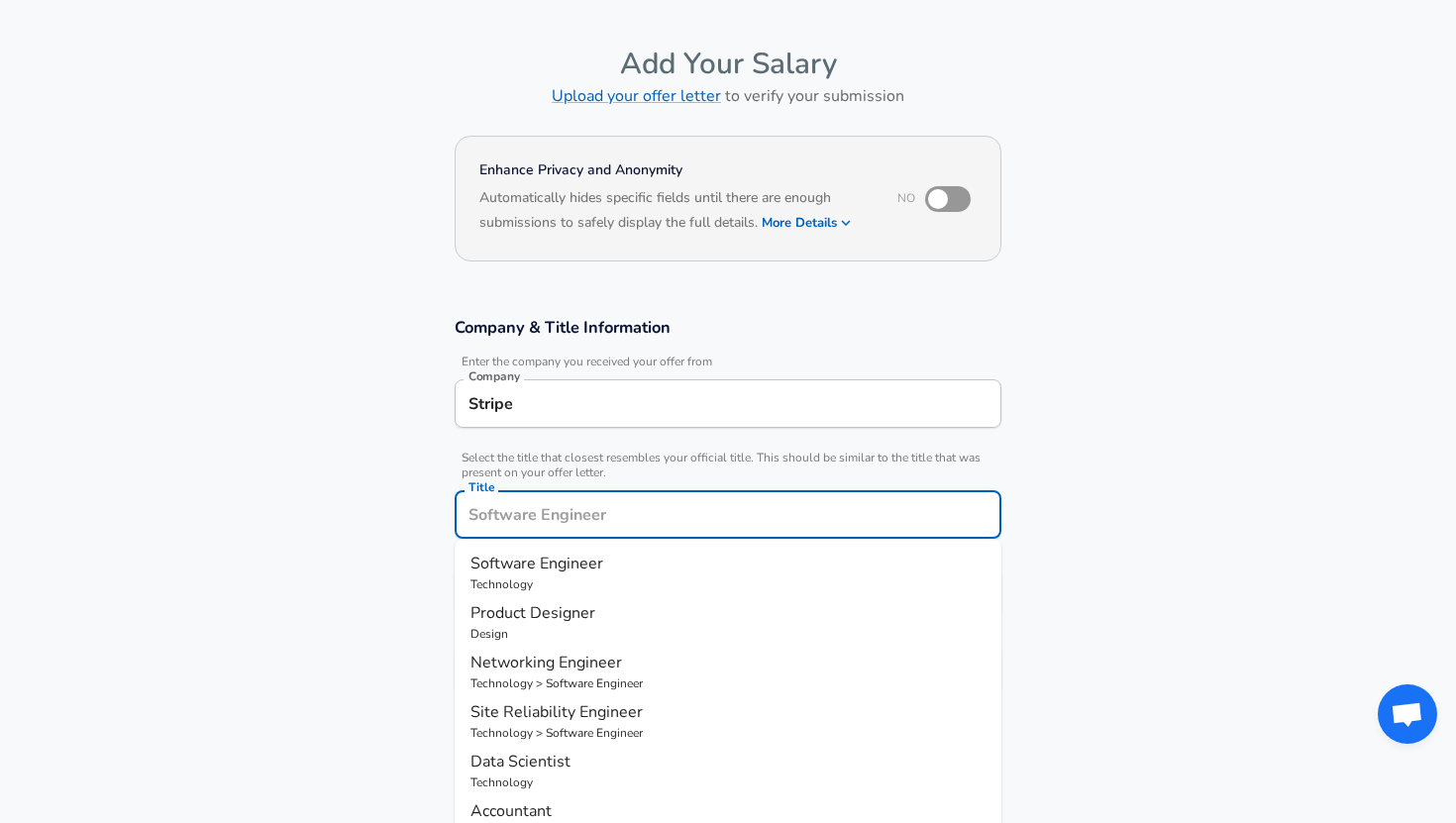 type on "Software Engineer" 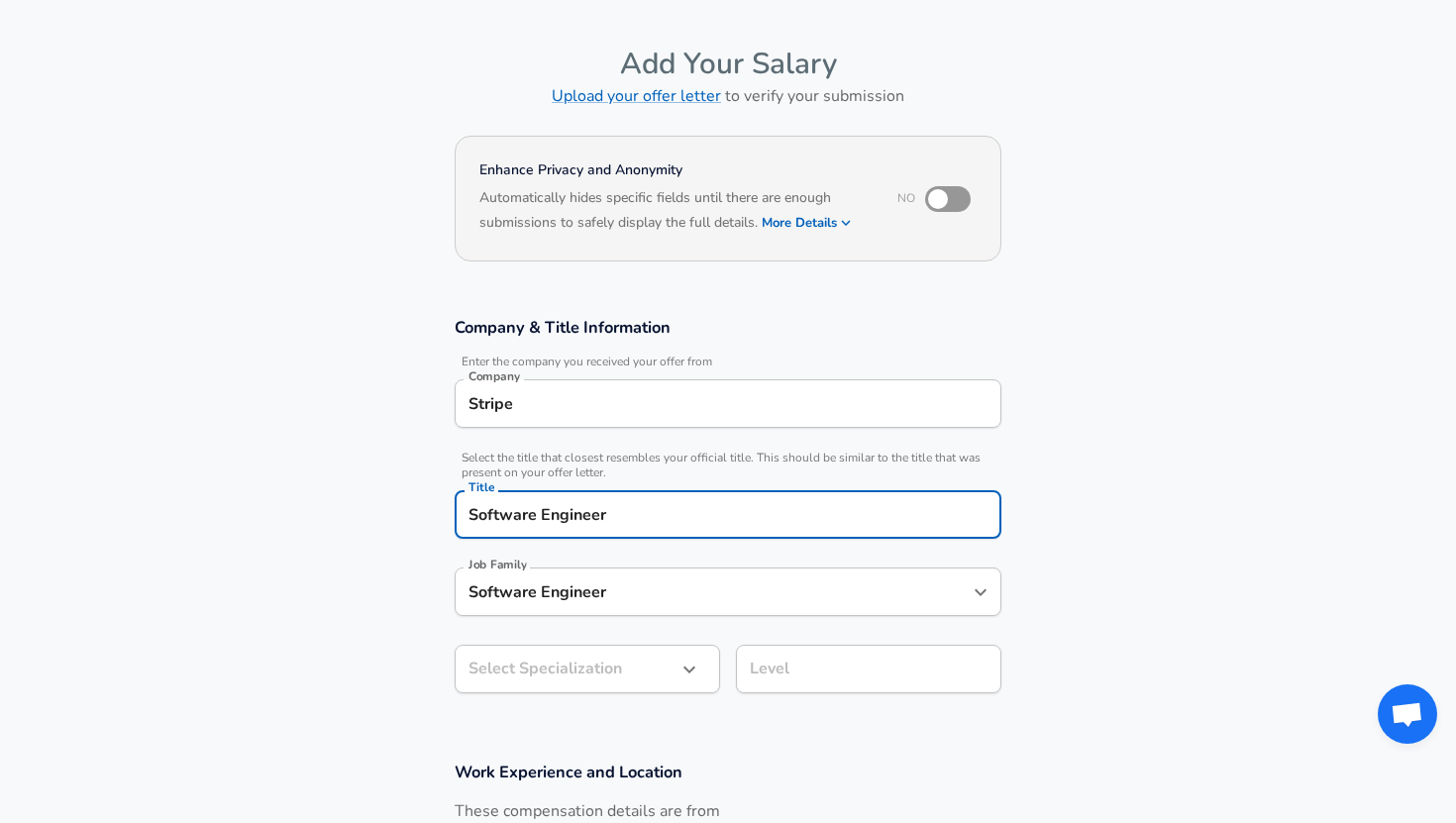 click on "Software Engineer" at bounding box center (713, 591) 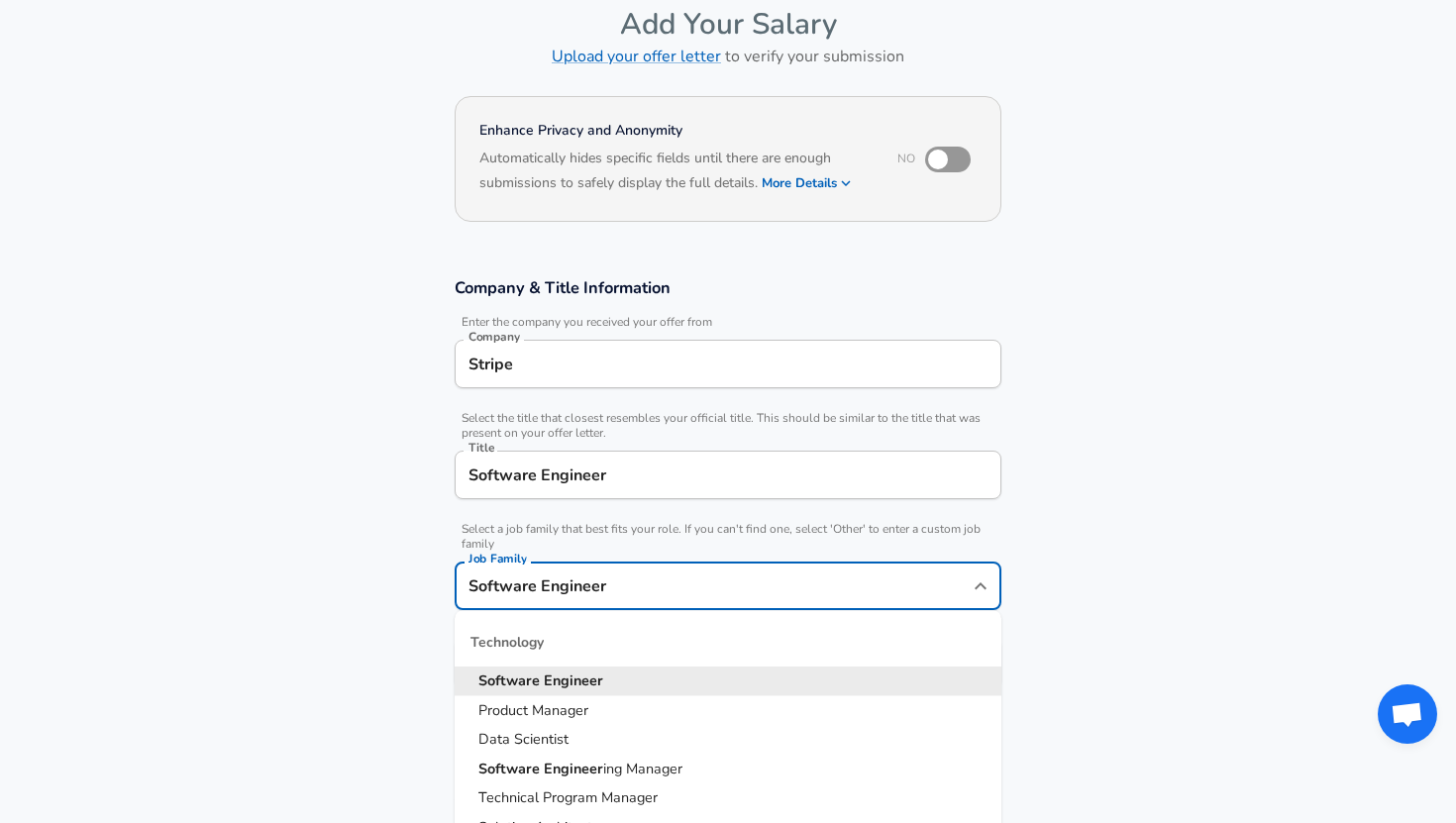 click on "Company & Title Information Enter the company you received your offer from Company [ORGANIZATION] Company Select the title that closest resembles your official title. This should be similar to the title that was present on your offer letter. Title Software Engineer Title Select a job family that best fits your role. If you can't find one, select 'Other' to enter a custom job family Job Family Software Engineer Job Family Technology Software Engineer Product Manager Data Scientist Software Engineer ing Manager Technical Program Manager Solution Architect Program Manager Project Manager Data Science Manager Technical Writer Engineering Biomedical Engineer Civil Engineer Hardware Engineer Mechanical Engineer Geological Engineer Electrical Engineer Controls Engineer Chemical Engineer Aerospace Engineer Materials Engineer Optical Engineer MEP Engineer Prompt Engineer Business Management Consultant Business Development Sales Sales Legal Legal Sales Sales Engineer Legal Regulatory Affairs Sales" at bounding box center [728, 492] 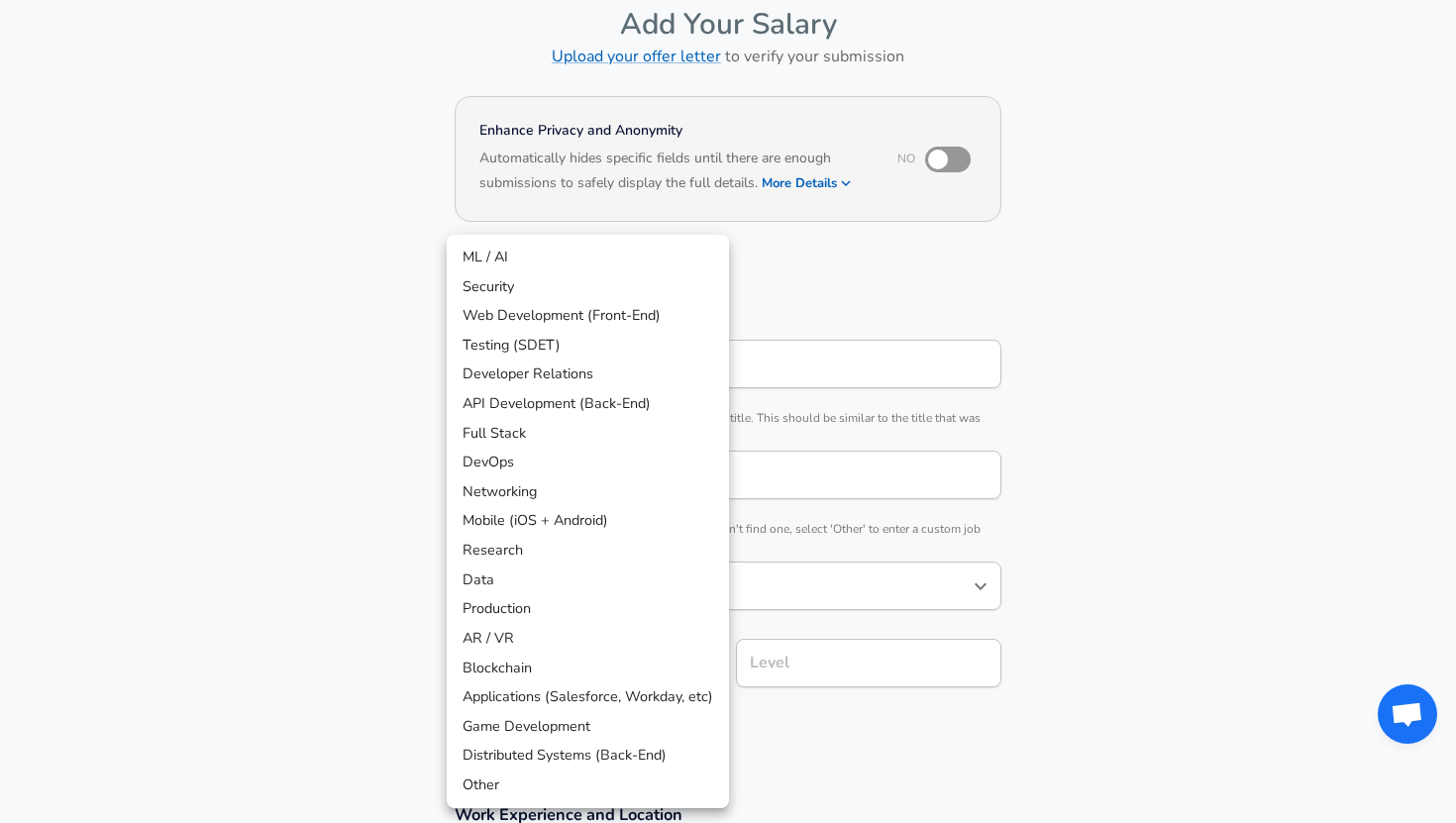 scroll, scrollTop: 158, scrollLeft: 0, axis: vertical 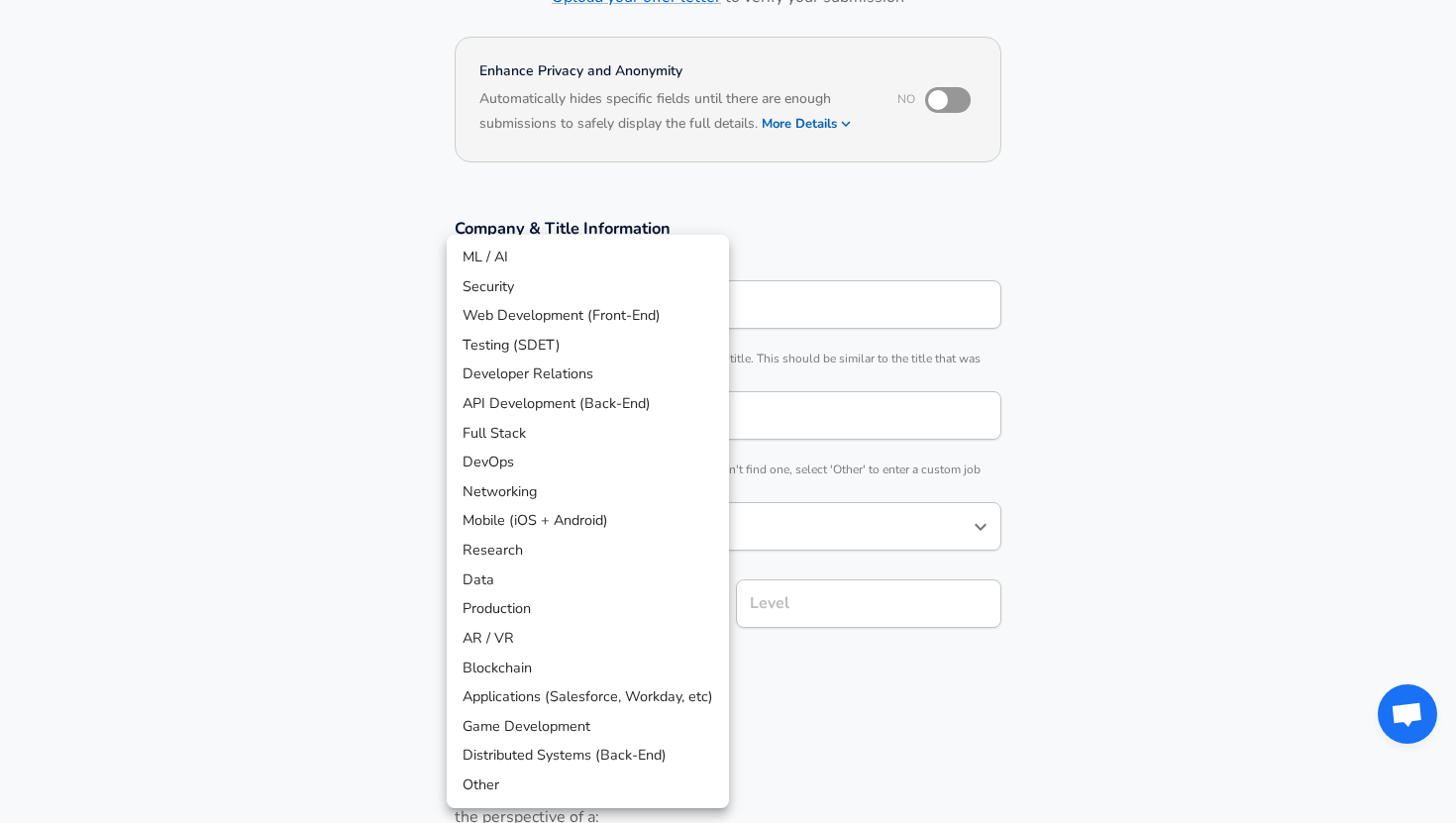 click on "We value your privacy We use cookies to enhance your browsing experience, serve personalized ads or content, and analyze our traffic. By clicking "Accept All", you consent to our use of cookies. Customize    Accept All   Customize Consent Preferences   We use cookies to help you navigate efficiently and perform certain functions. You will find detailed information about all cookies under each consent category below. The cookies that are categorized as "Necessary" are stored on your browser as they are essential for enabling the basic functionalities of the site. ...  Show more Necessary Always Active Necessary cookies are required to enable the basic features of this site, such as providing secure log-in or adjusting your consent preferences. These cookies do not store any personally identifiable data. Cookie _GRECAPTCHA Duration 5 months 27 days Description Google Recaptcha service sets this cookie to identify bots to protect the website against malicious spam attacks. Cookie __stripe_mid Duration 1 year MR" at bounding box center [728, 253] 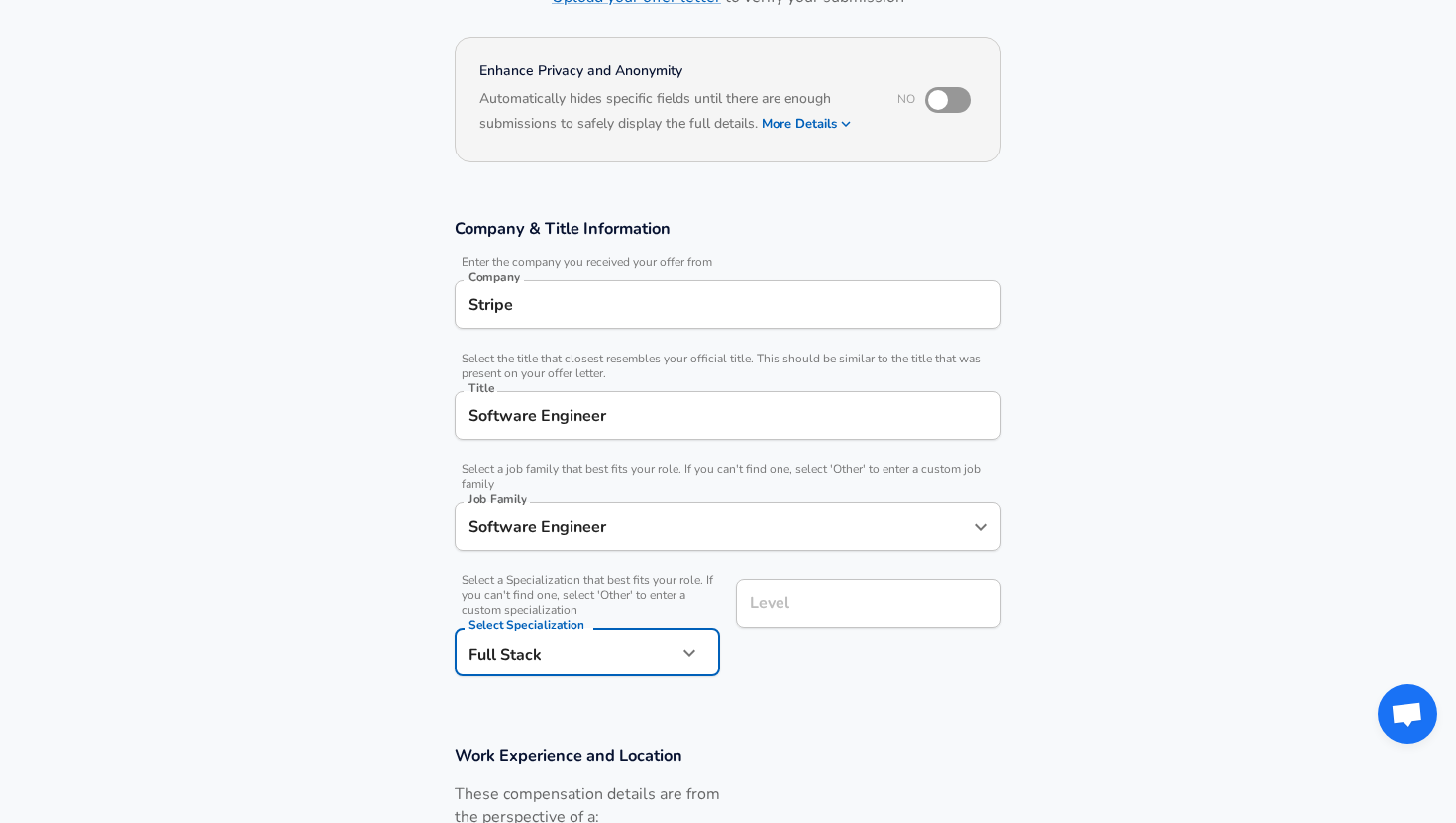 click on "Level Level" at bounding box center (869, 606) 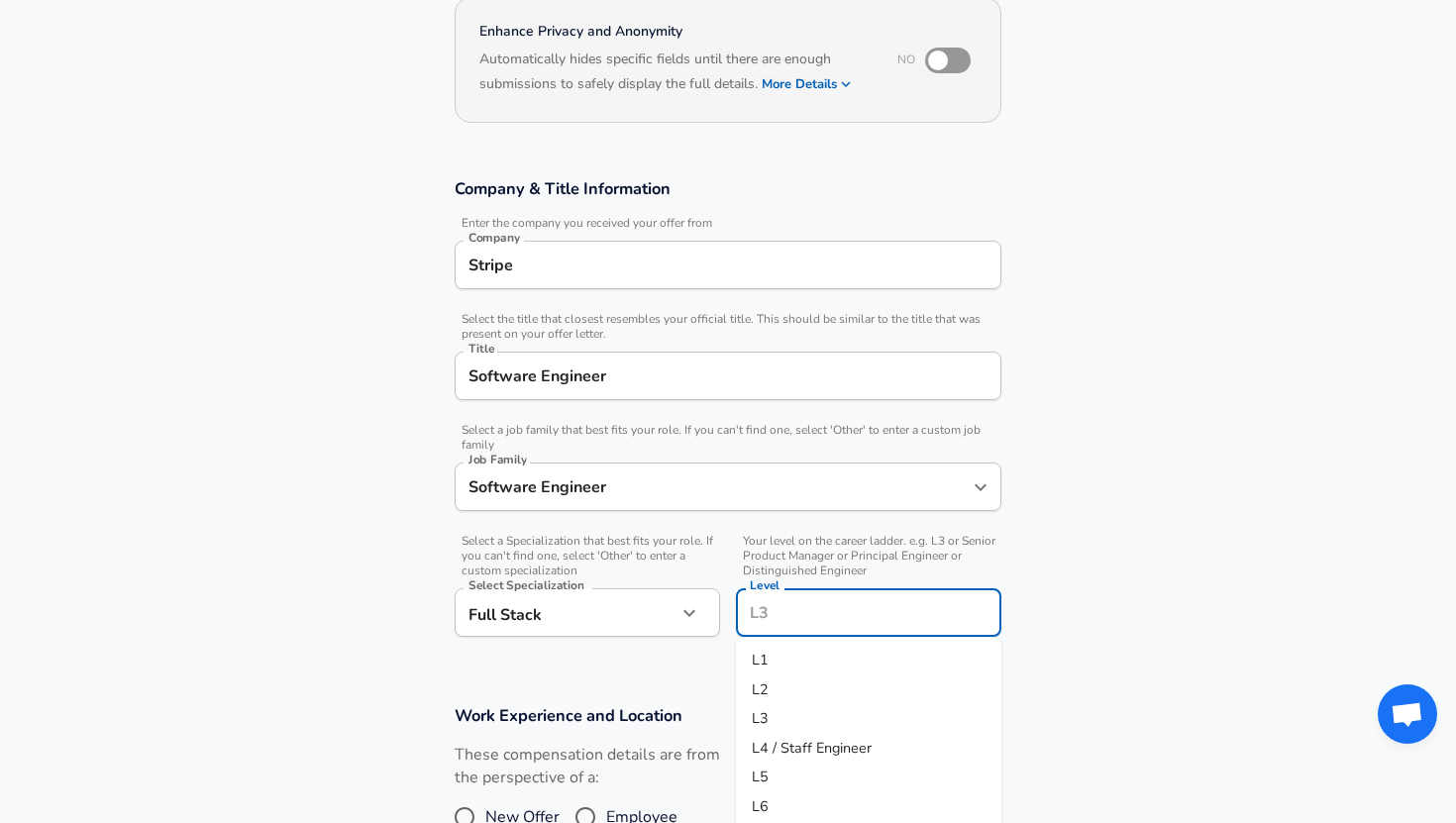 click on "L2" at bounding box center (869, 689) 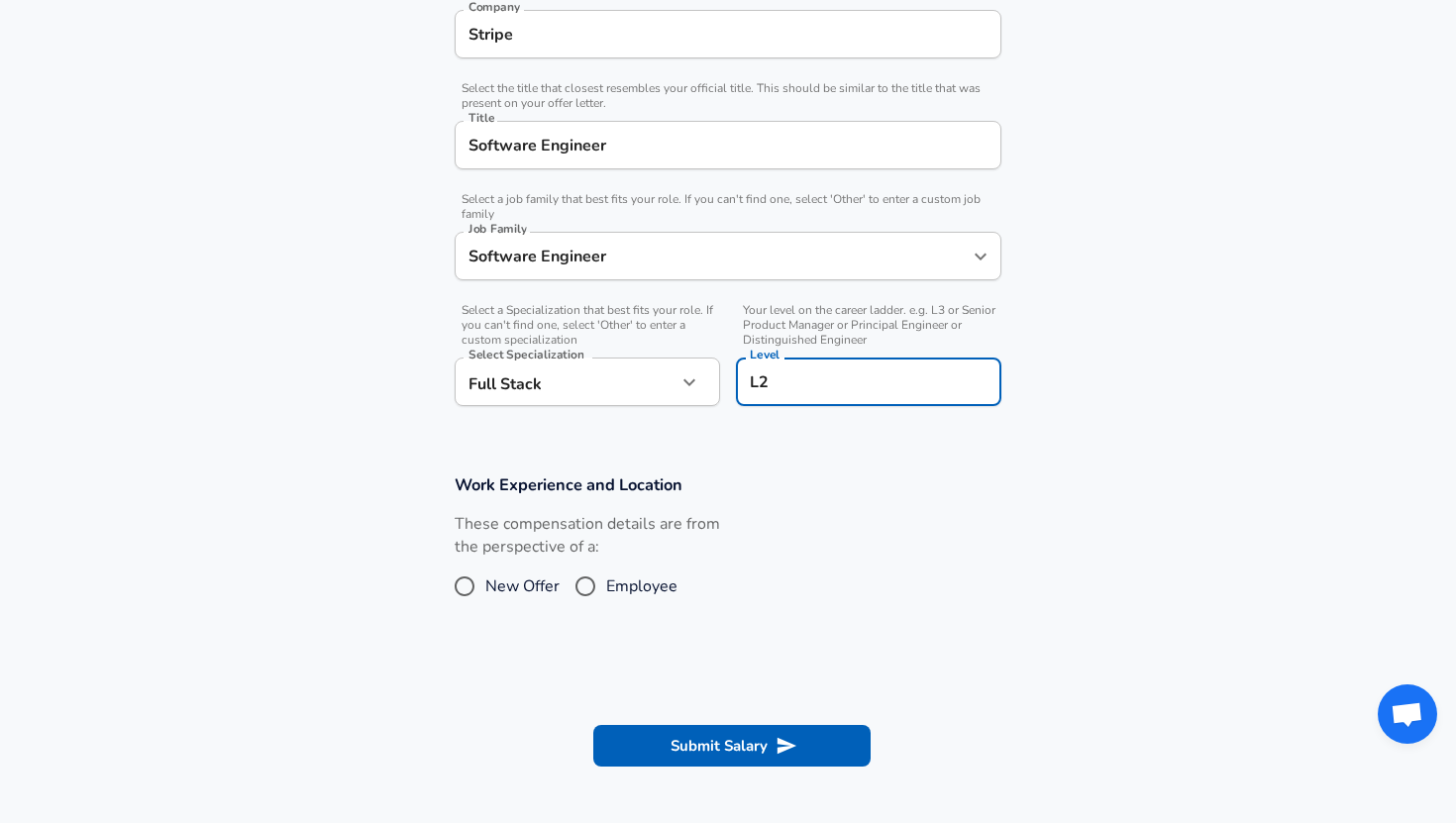 scroll, scrollTop: 473, scrollLeft: 0, axis: vertical 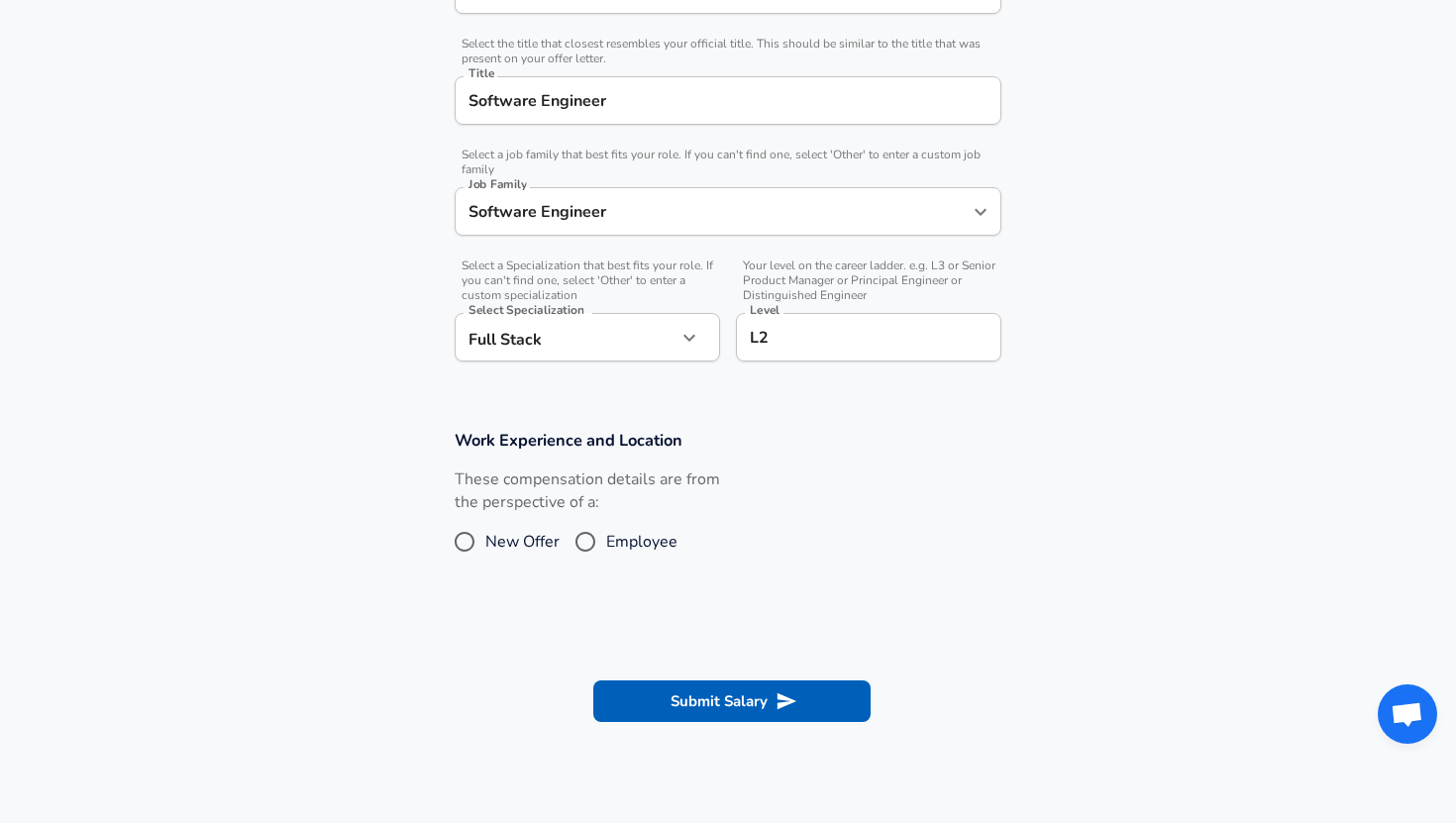 click on "New Offer" at bounding box center (522, 542) 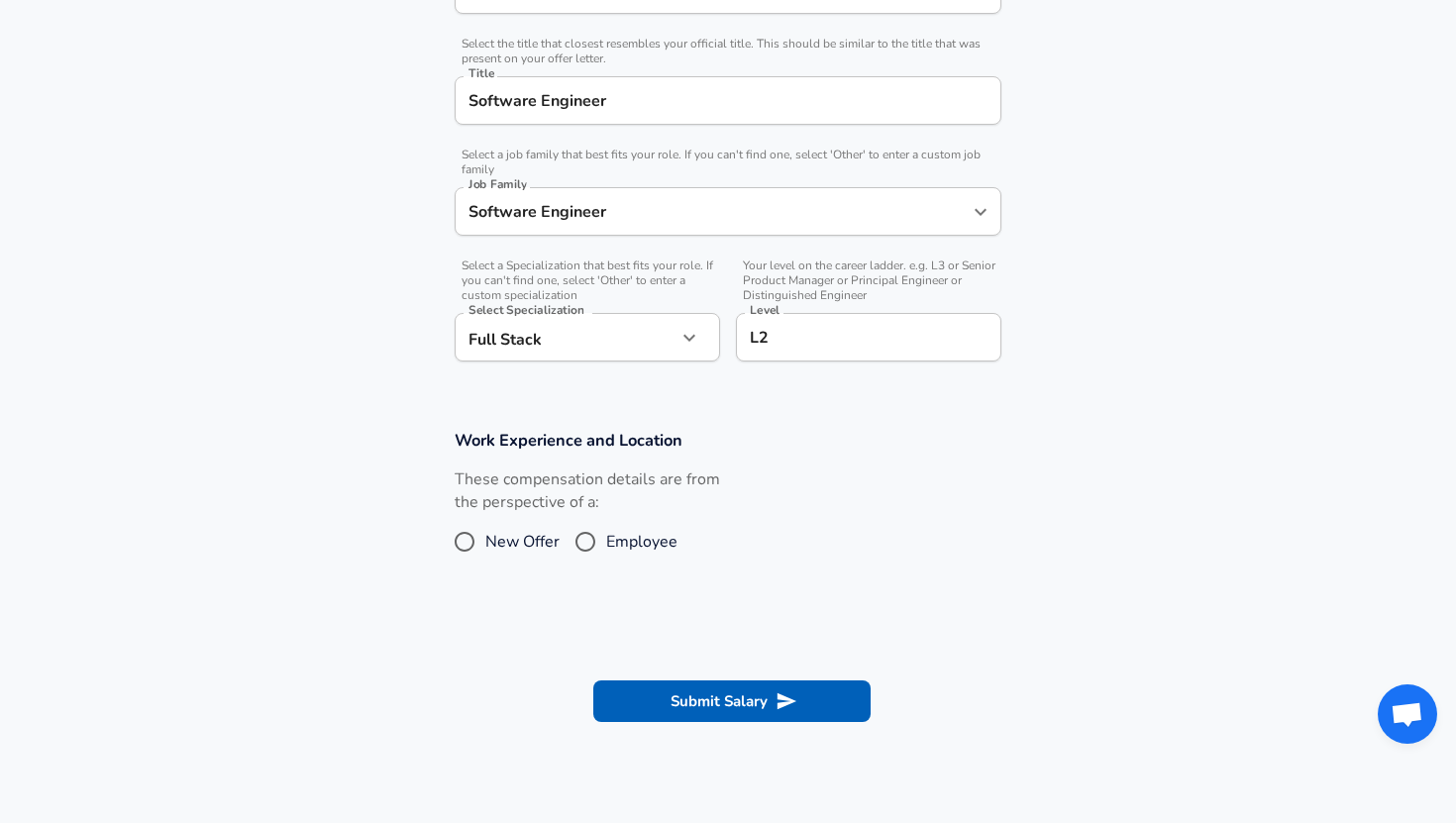 radio on "true" 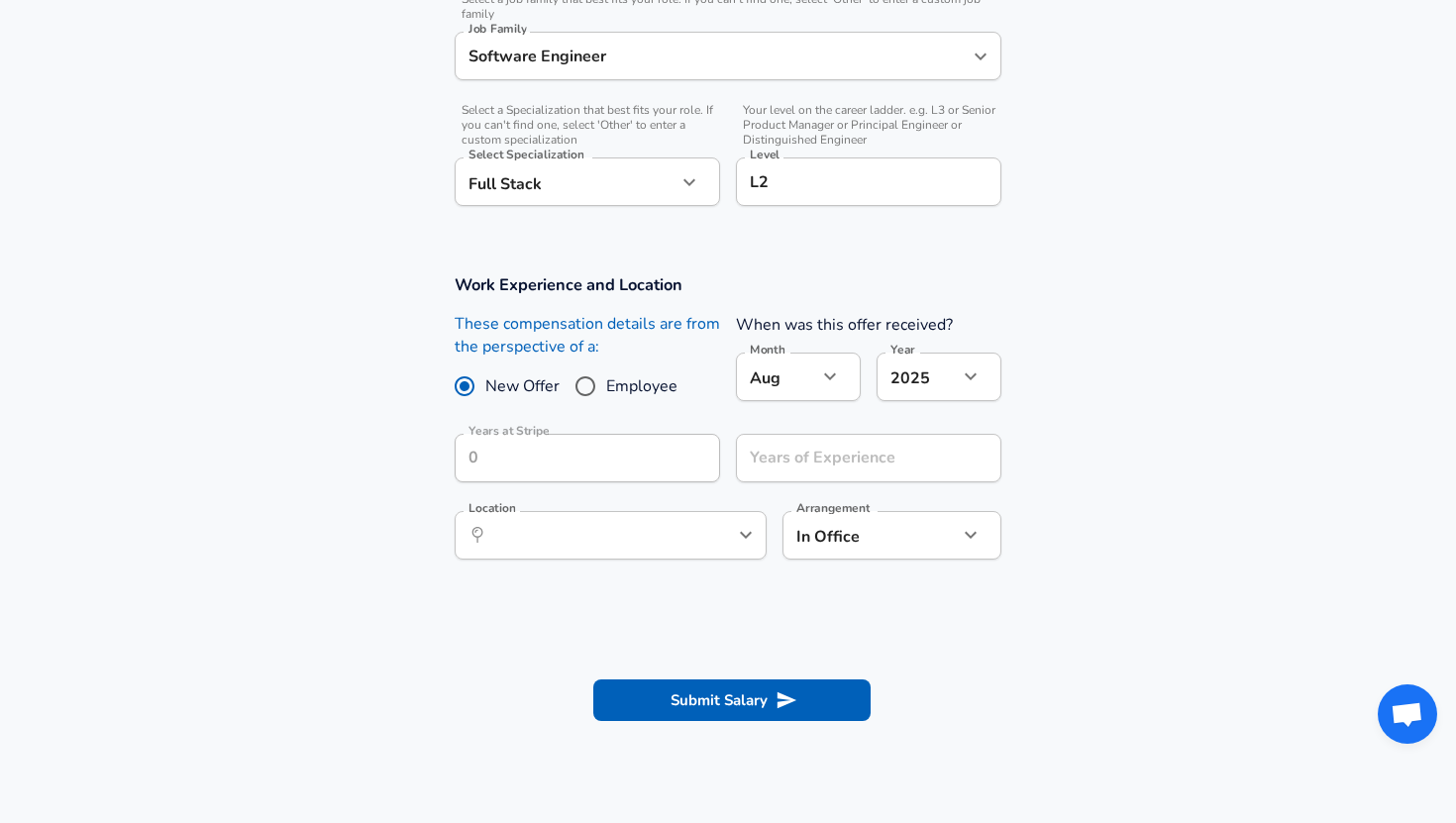 scroll, scrollTop: 633, scrollLeft: 0, axis: vertical 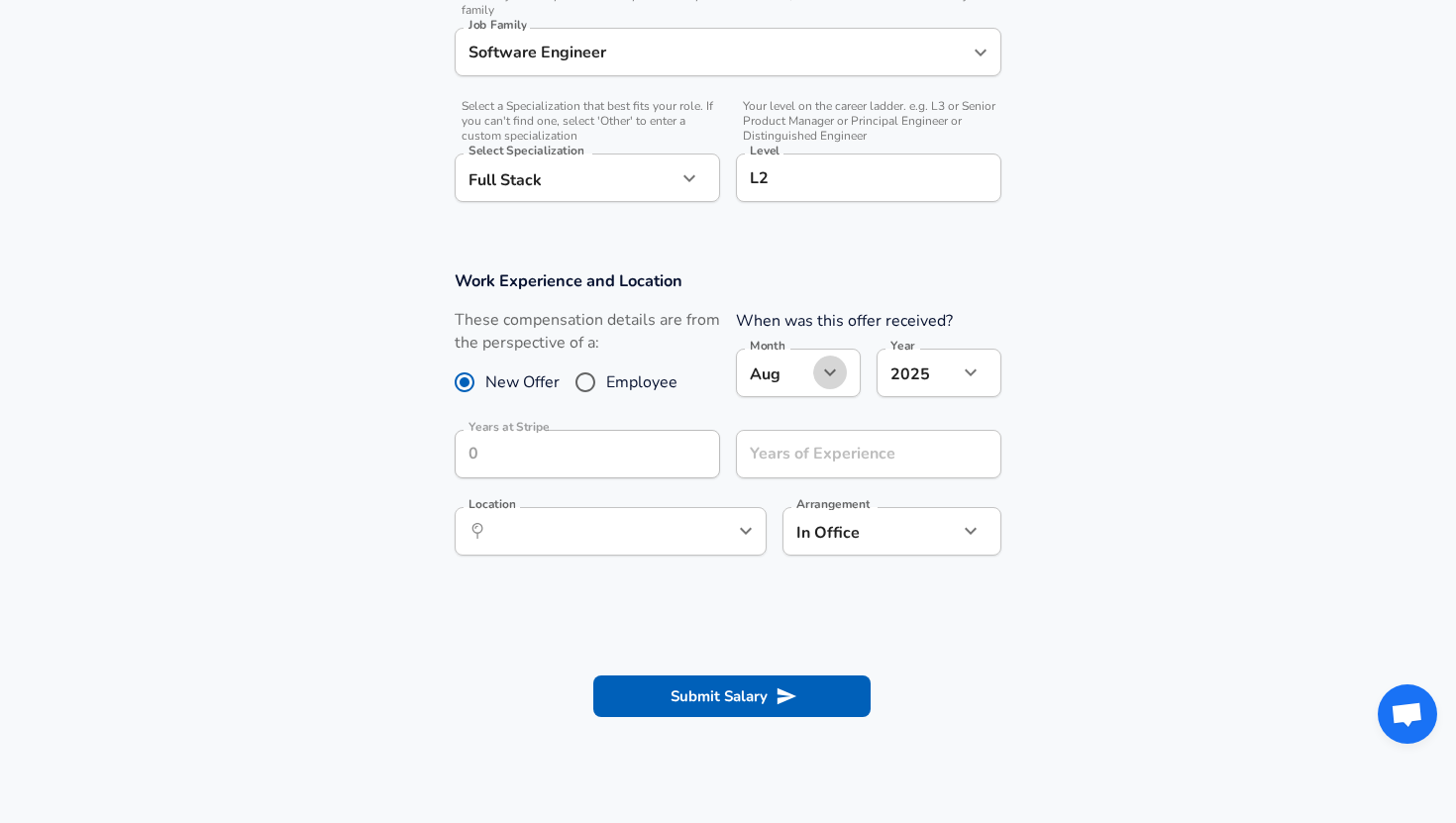 click 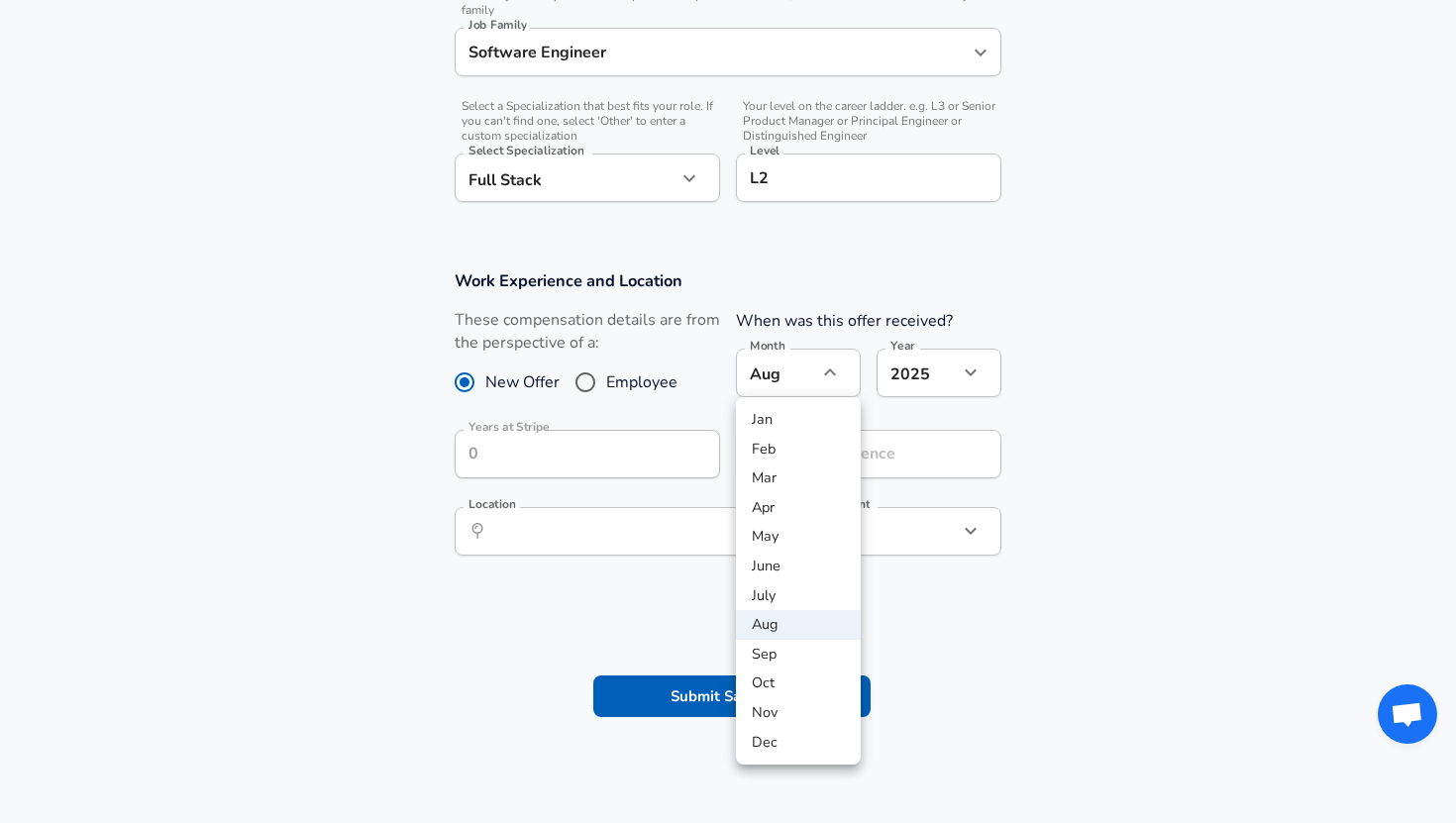 click on "July" at bounding box center [798, 596] 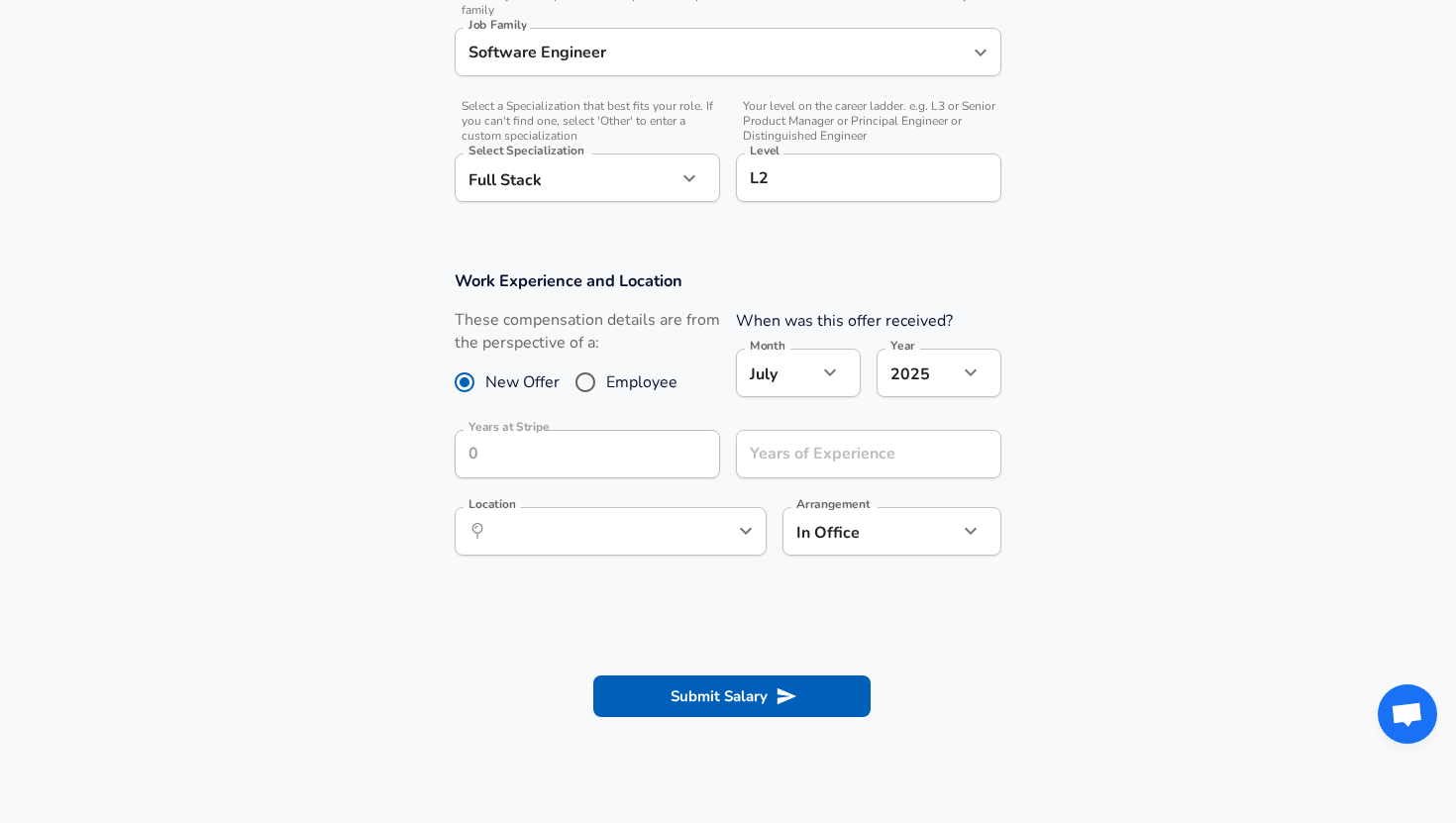 click on "We value your privacy We use cookies to enhance your browsing experience, serve personalized ads or content, and analyze our traffic. By clicking "Accept All", you consent to our use of cookies. Customize    Accept All   Customize Consent Preferences   We use cookies to help you navigate efficiently and perform certain functions. You will find detailed information about all cookies under each consent category below. The cookies that are categorized as "Necessary" are stored on your browser as they are essential for enabling the basic functionalities of the site. ...  Show more Necessary Always Active Necessary cookies are required to enable the basic features of this site, such as providing secure log-in or adjusting your consent preferences. These cookies do not store any personally identifiable data. Cookie _GRECAPTCHA Duration 5 months 27 days Description Google Recaptcha service sets this cookie to identify bots to protect the website against malicious spam attacks. Cookie __stripe_mid Duration 1 year MR" at bounding box center (728, -222) 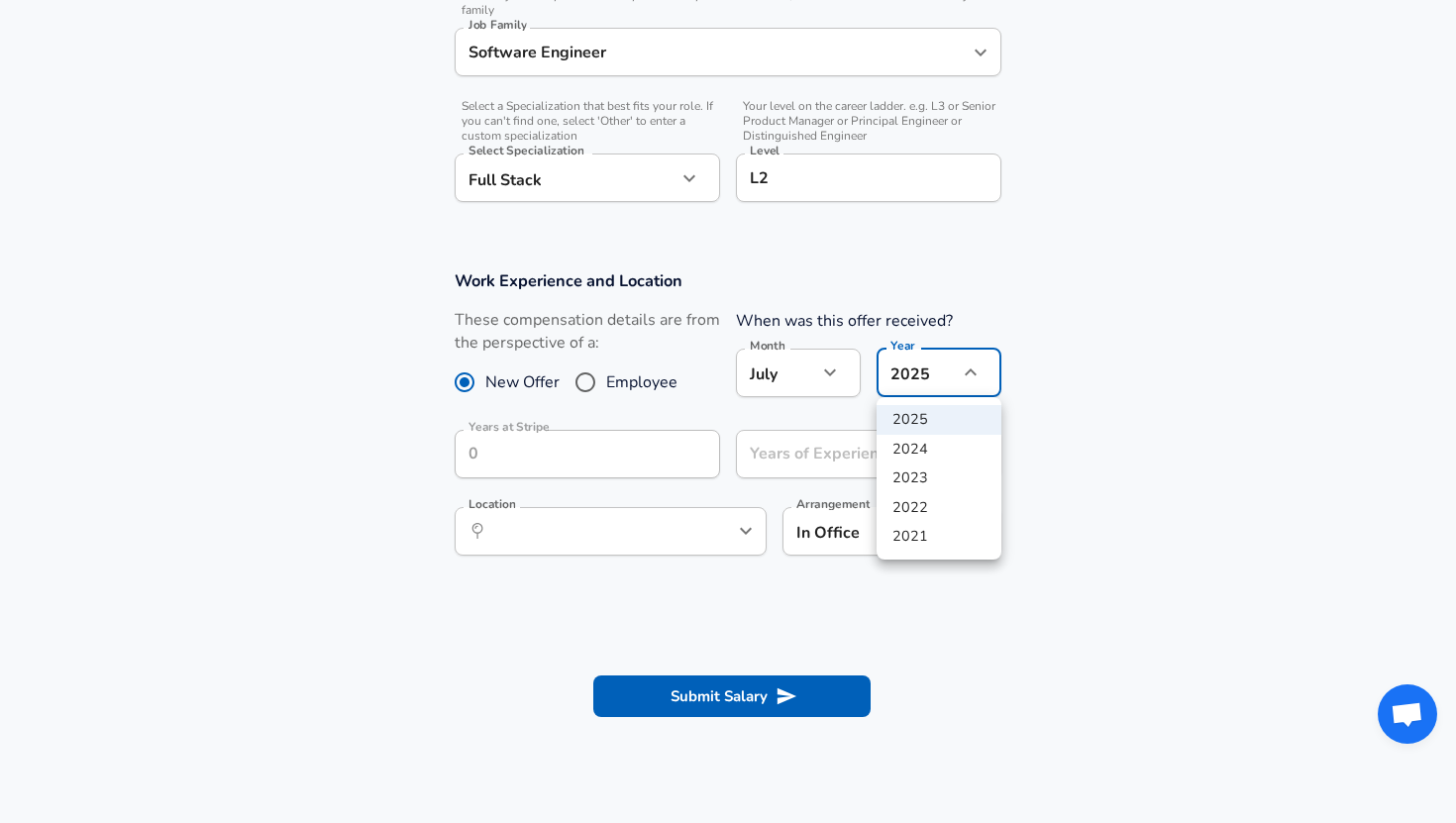 click at bounding box center (728, 411) 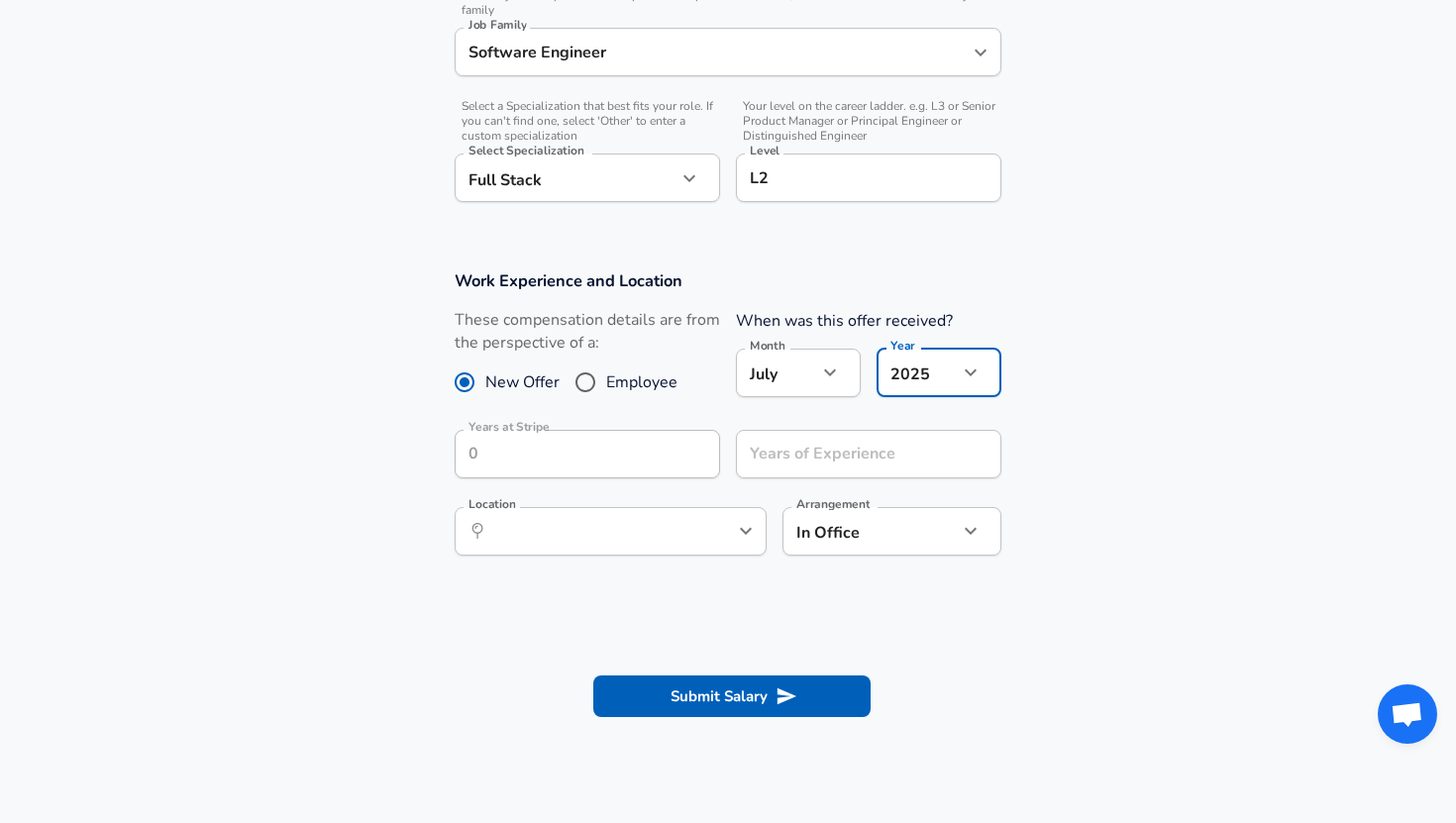 click on "Years of Experience Years of Experience" at bounding box center (861, 453) 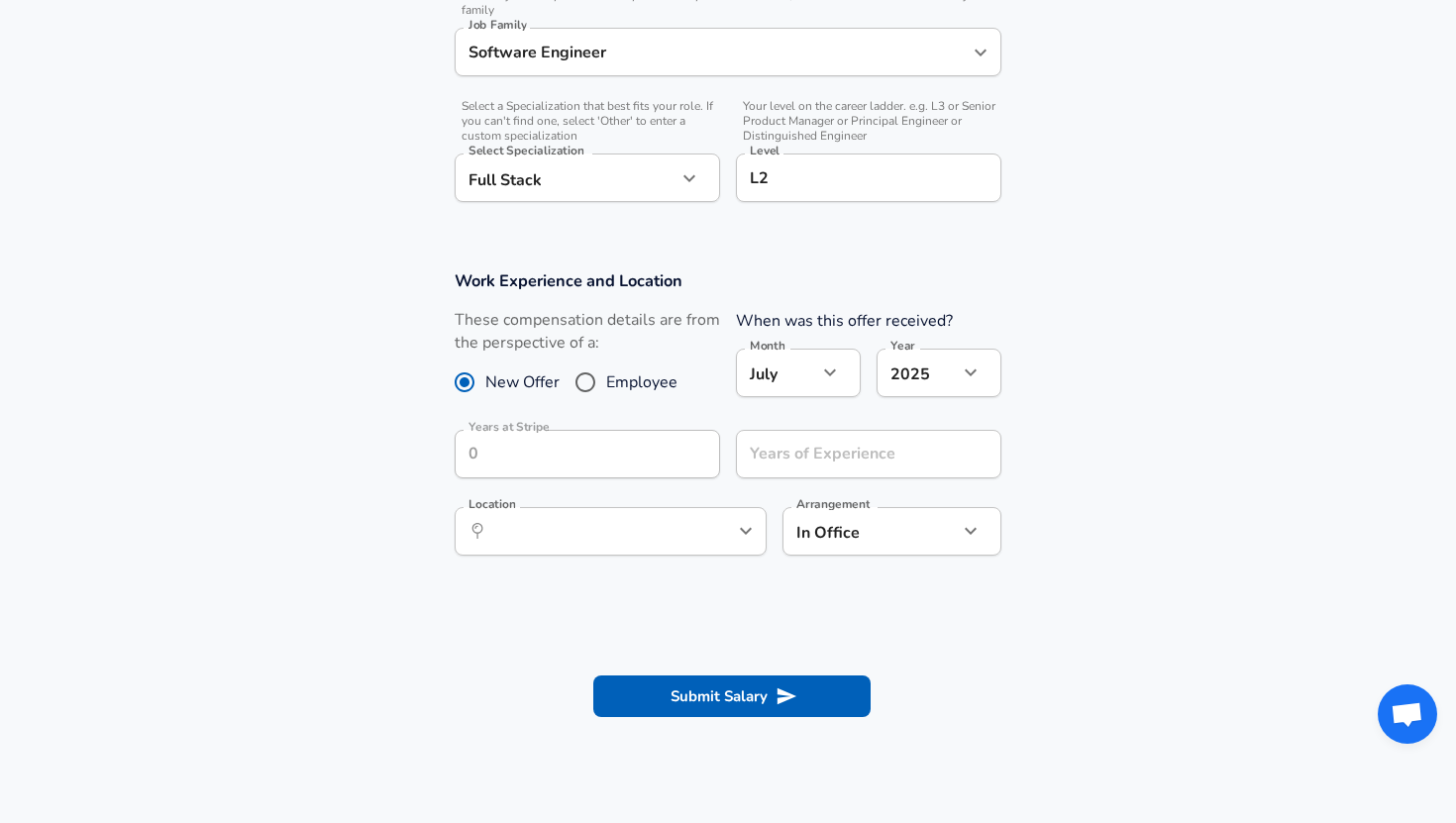 click 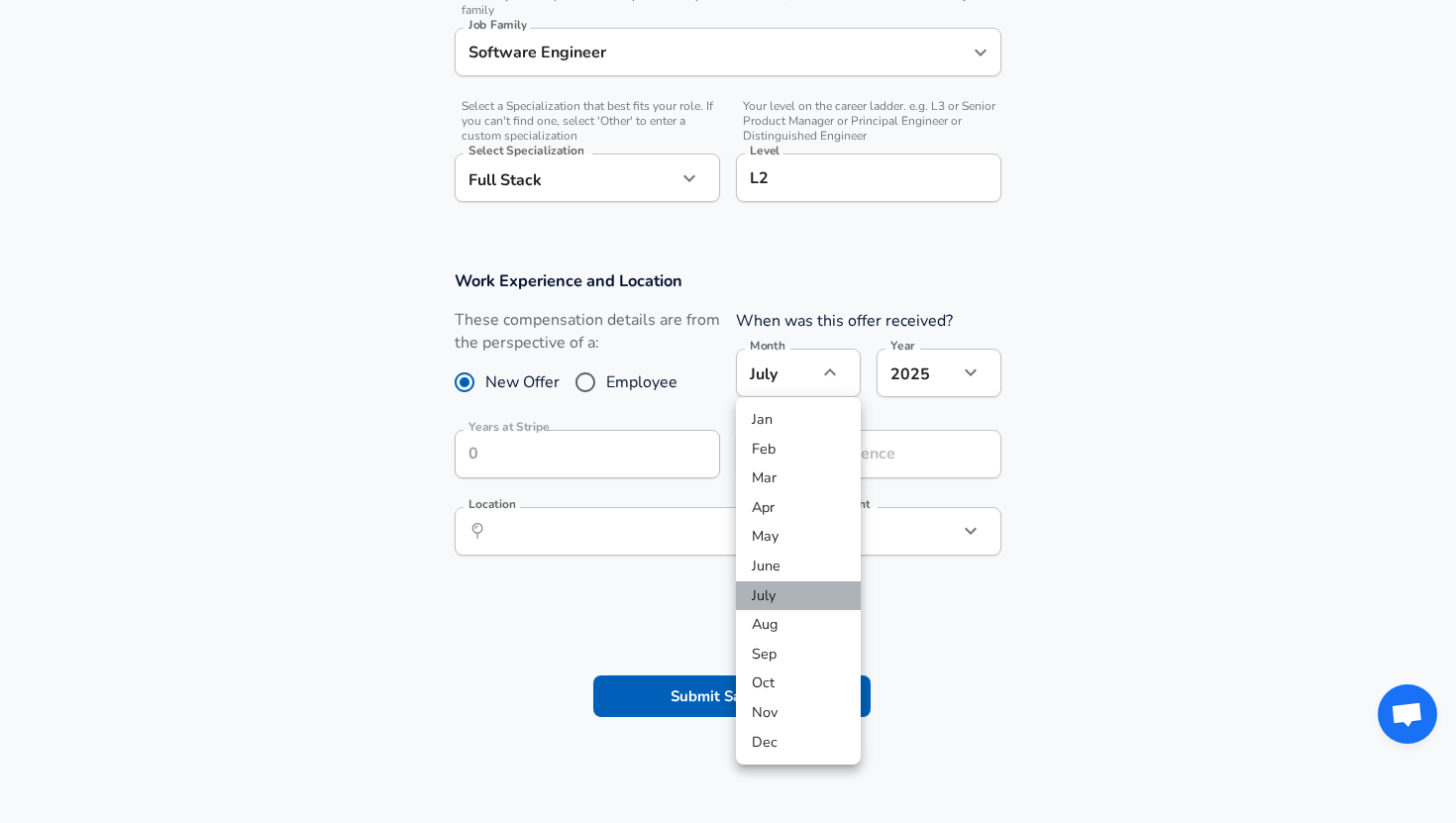 click on "July" at bounding box center (798, 596) 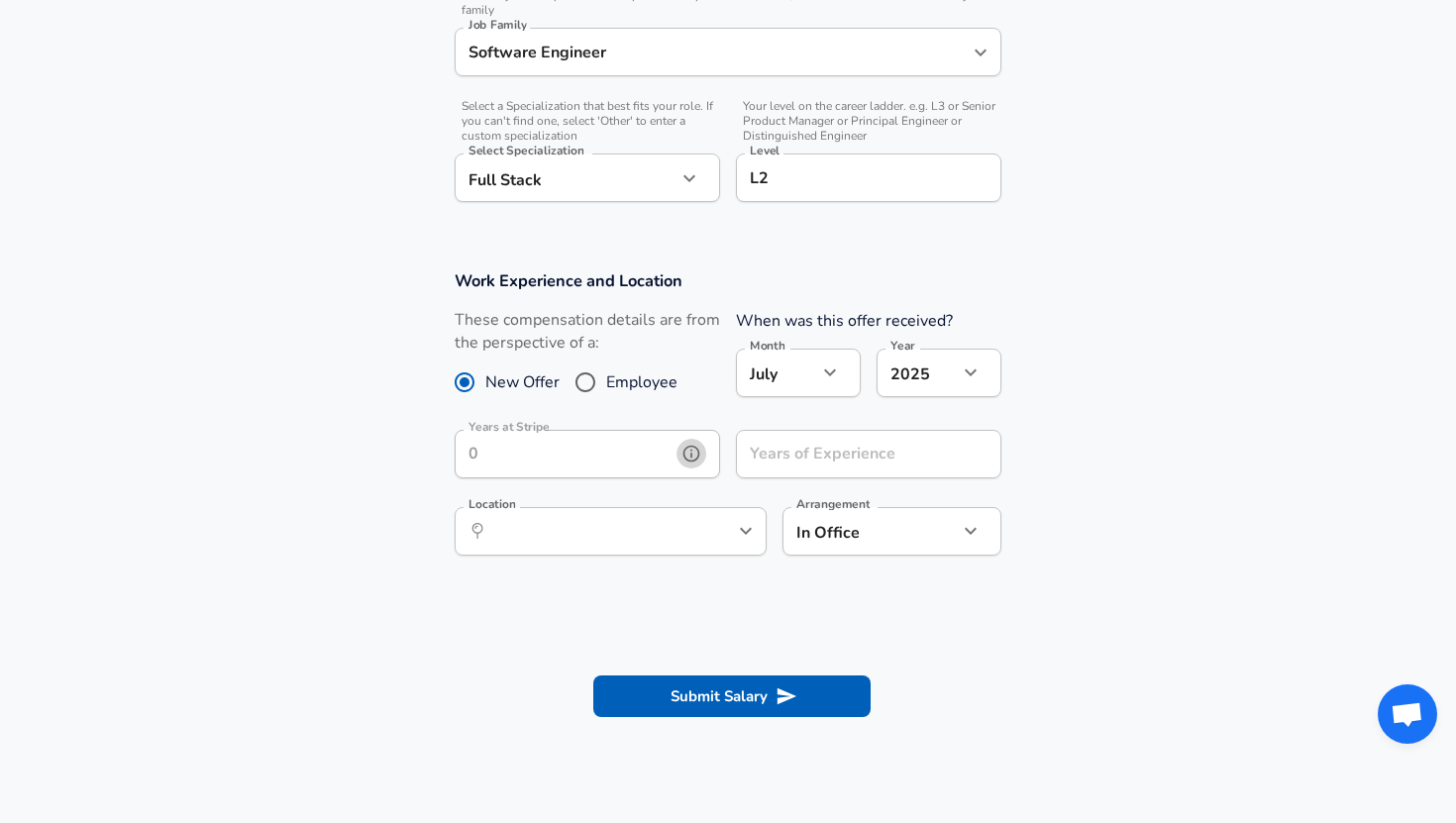 click 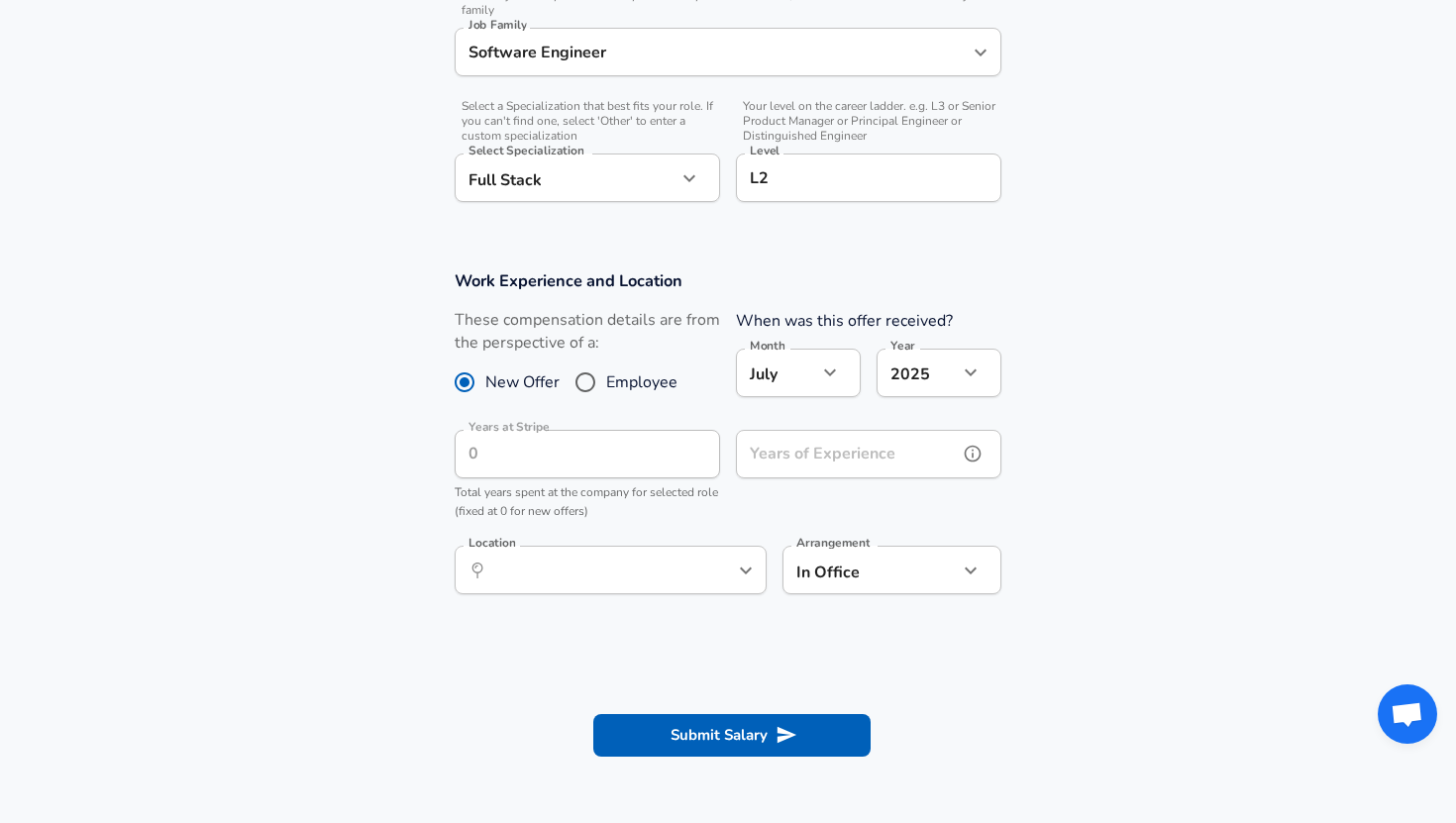 click on "Years of Experience" at bounding box center (847, 454) 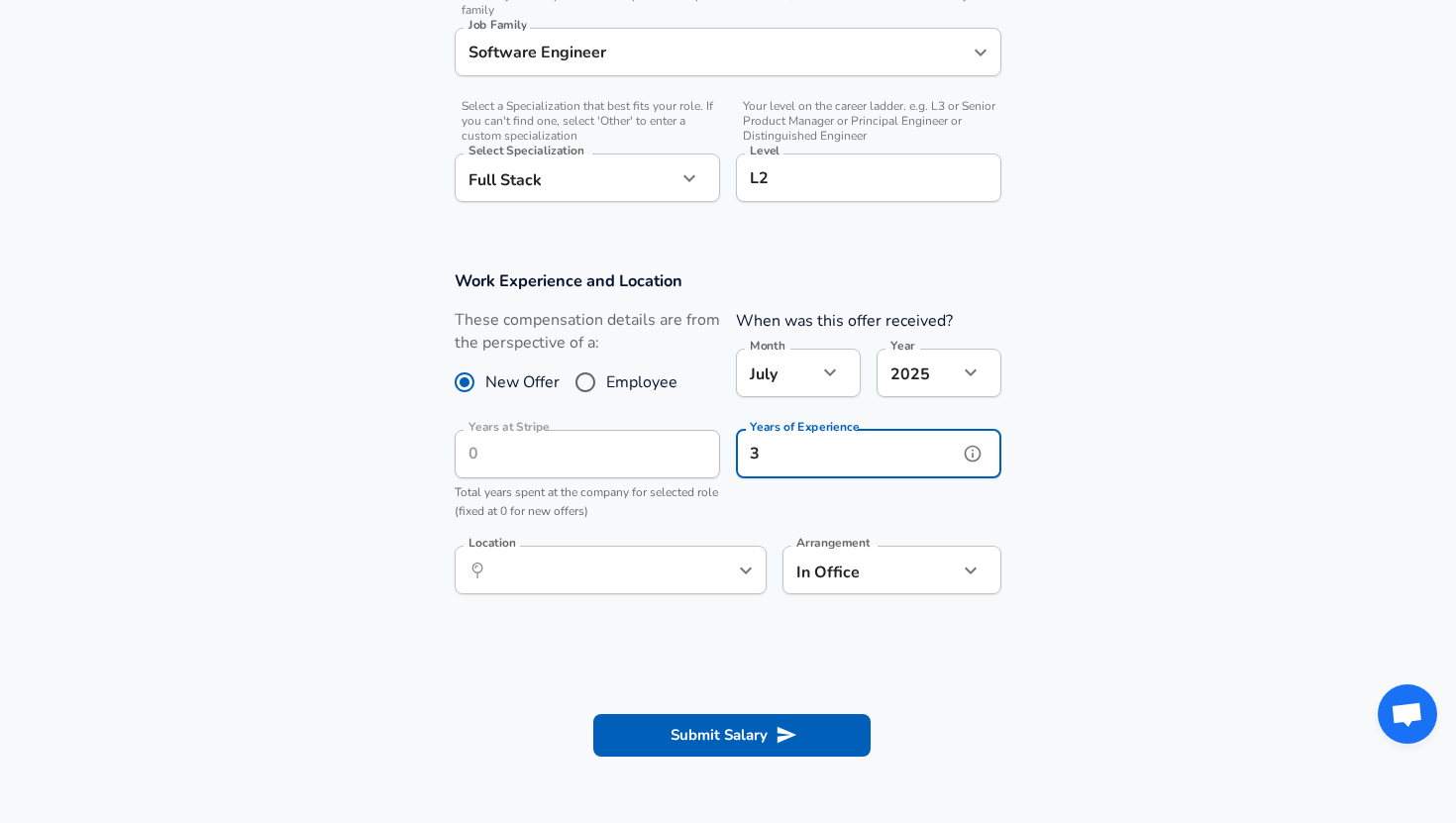type on "3" 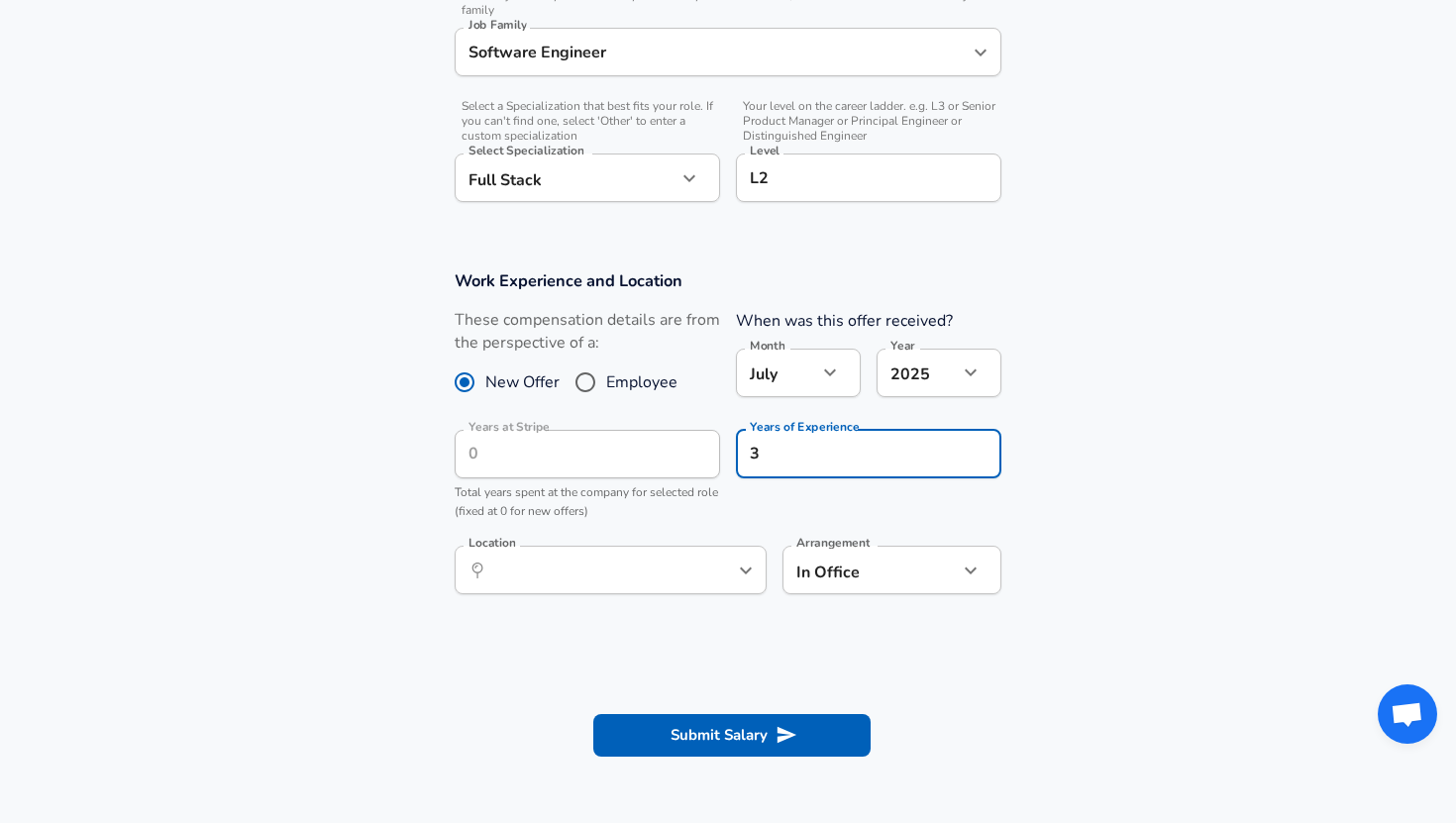 click on "Total years spent at the company for selected role (fixed at 0 for new offers)" at bounding box center (587, 503) 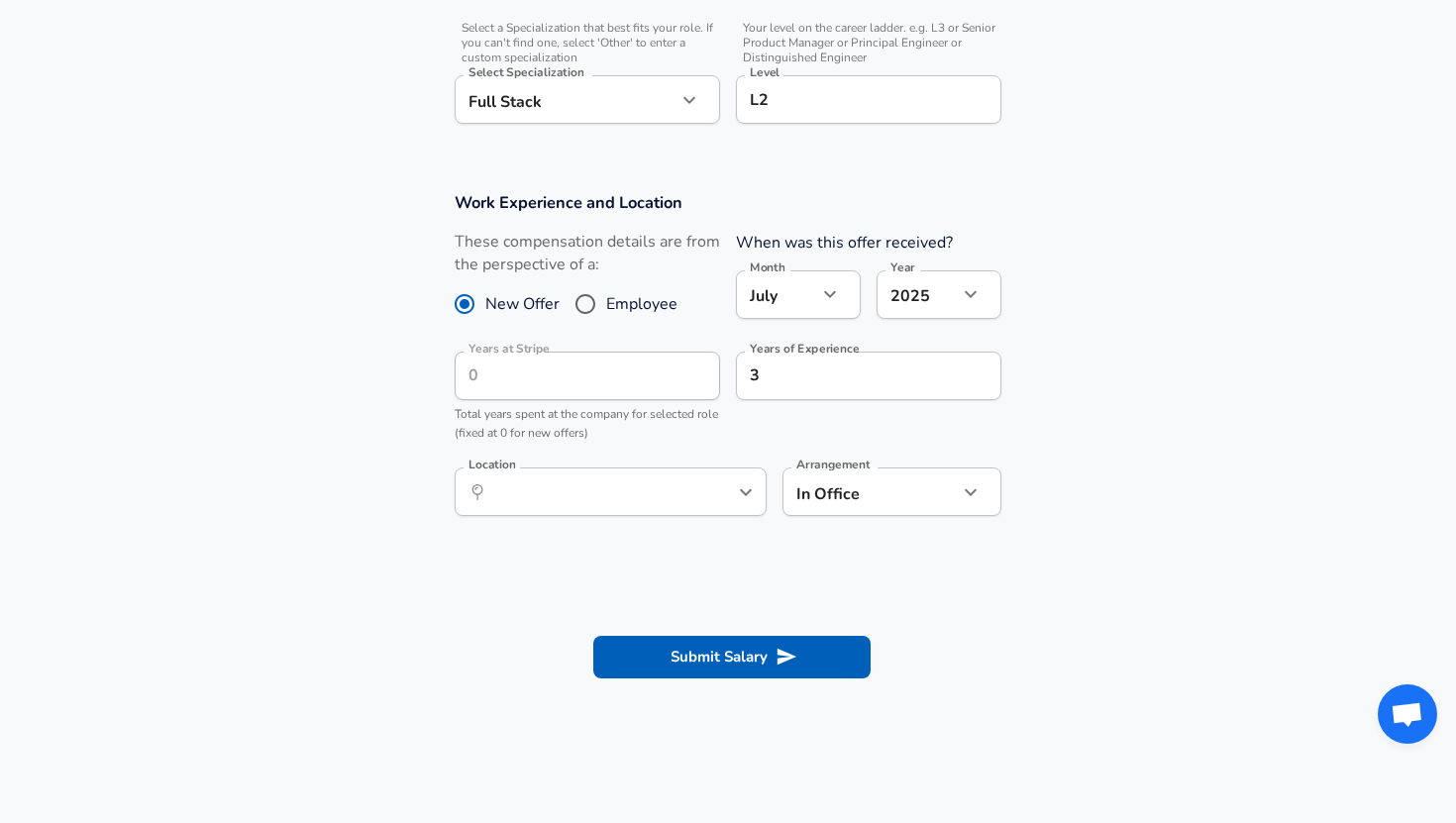 scroll, scrollTop: 735, scrollLeft: 0, axis: vertical 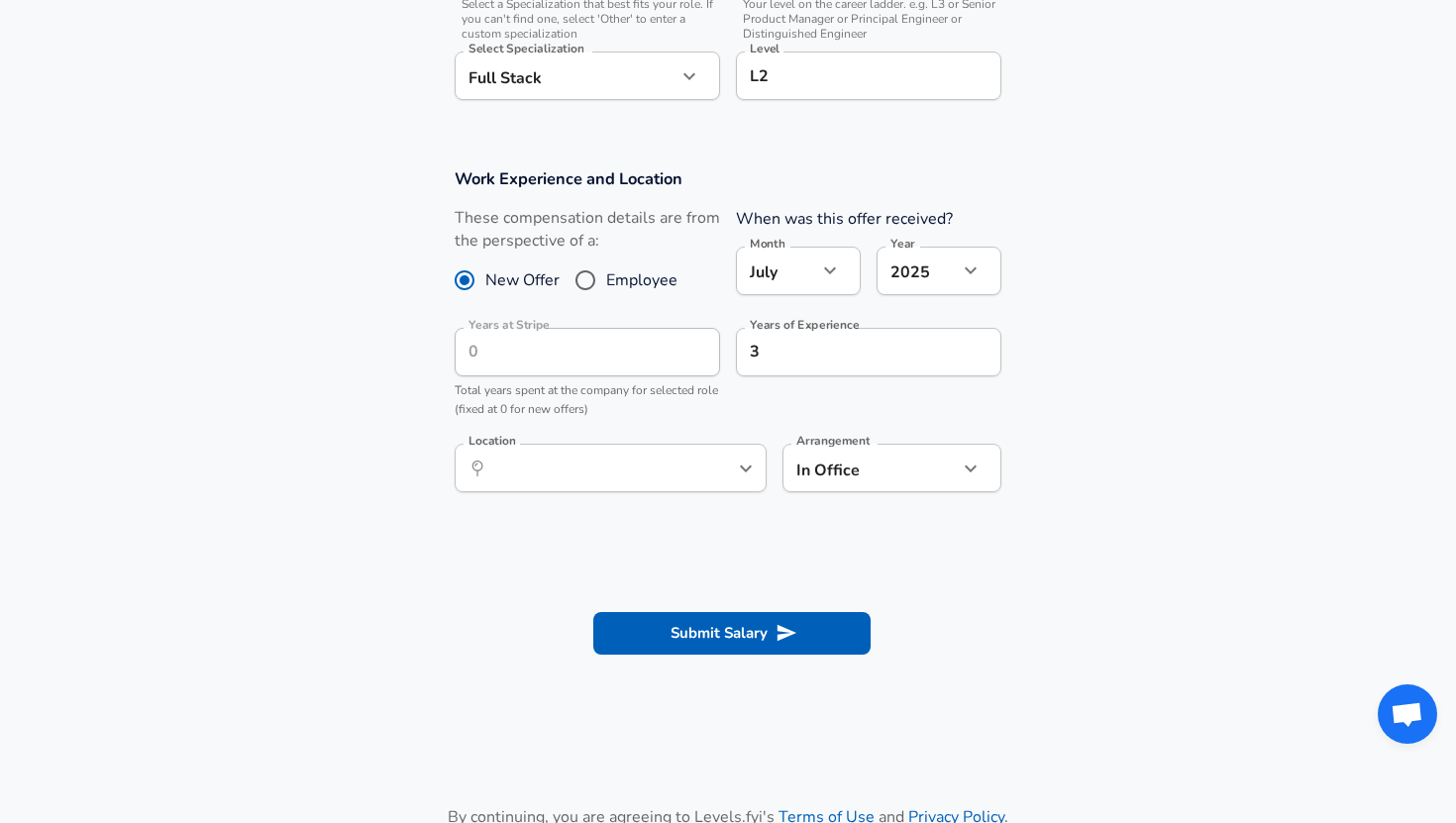 click on "​ Location" at bounding box center [610, 467] 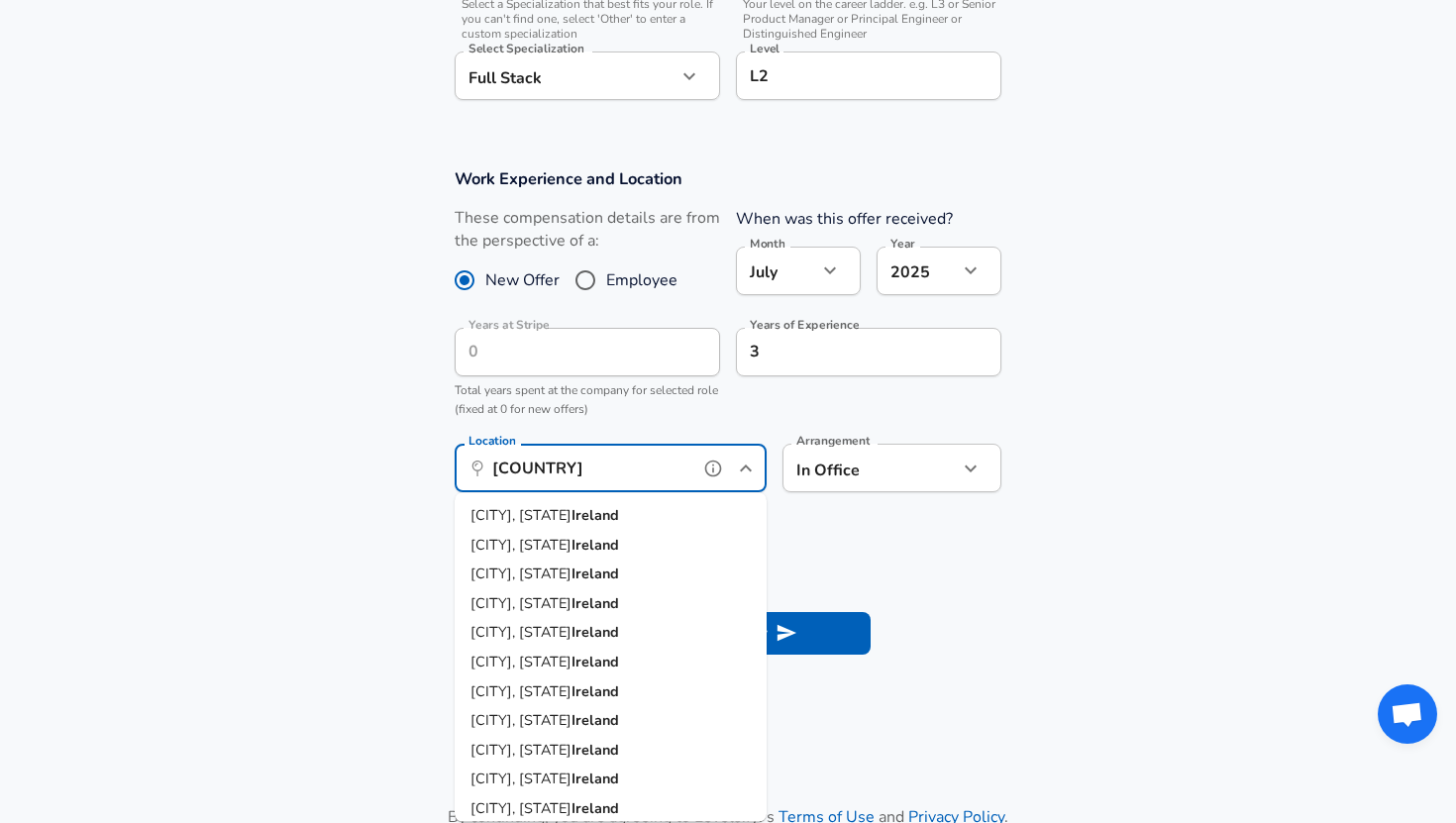 click on "Ireland" at bounding box center [595, 515] 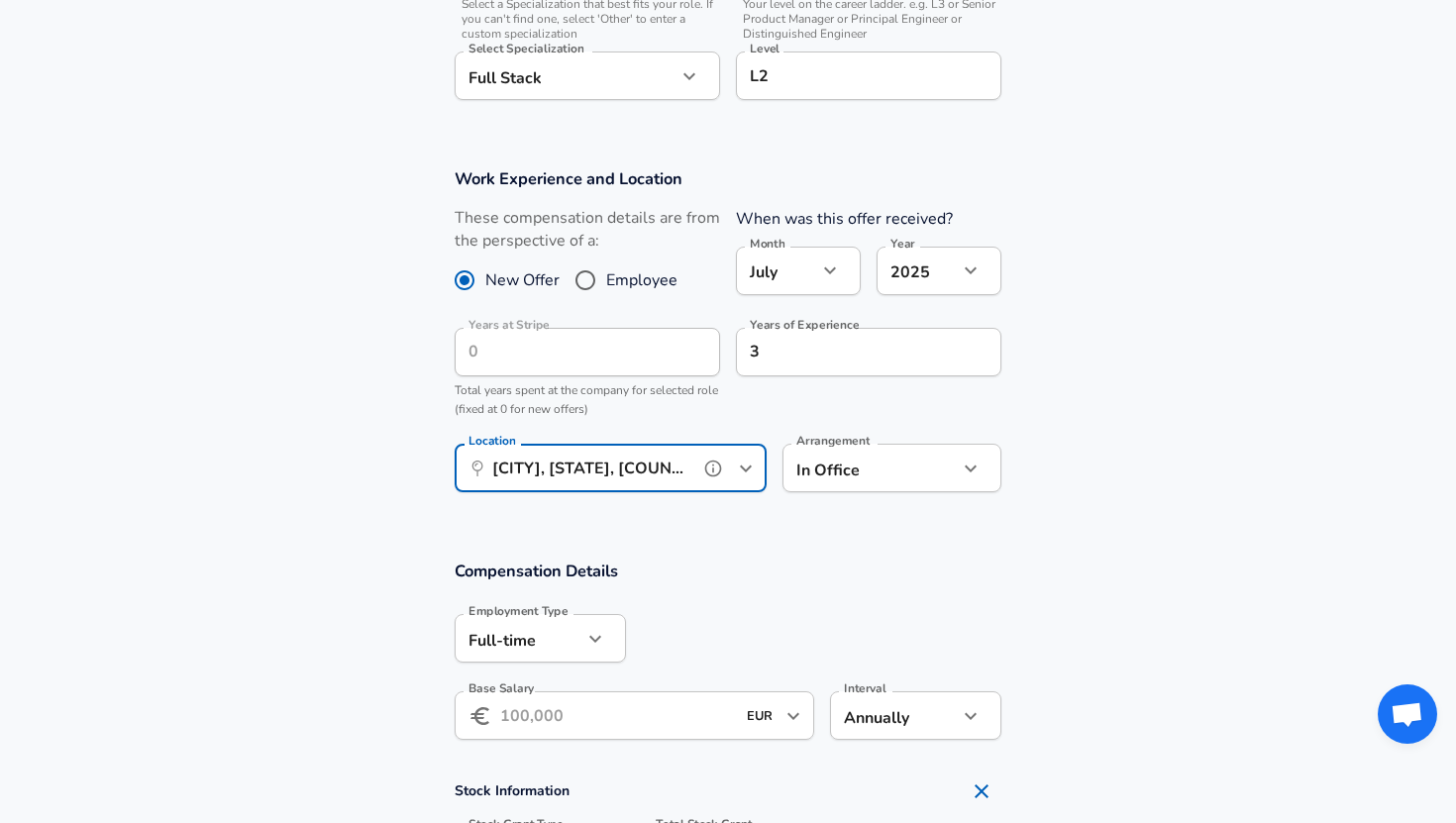 type on "[CITY], [STATE], [COUNTRY]" 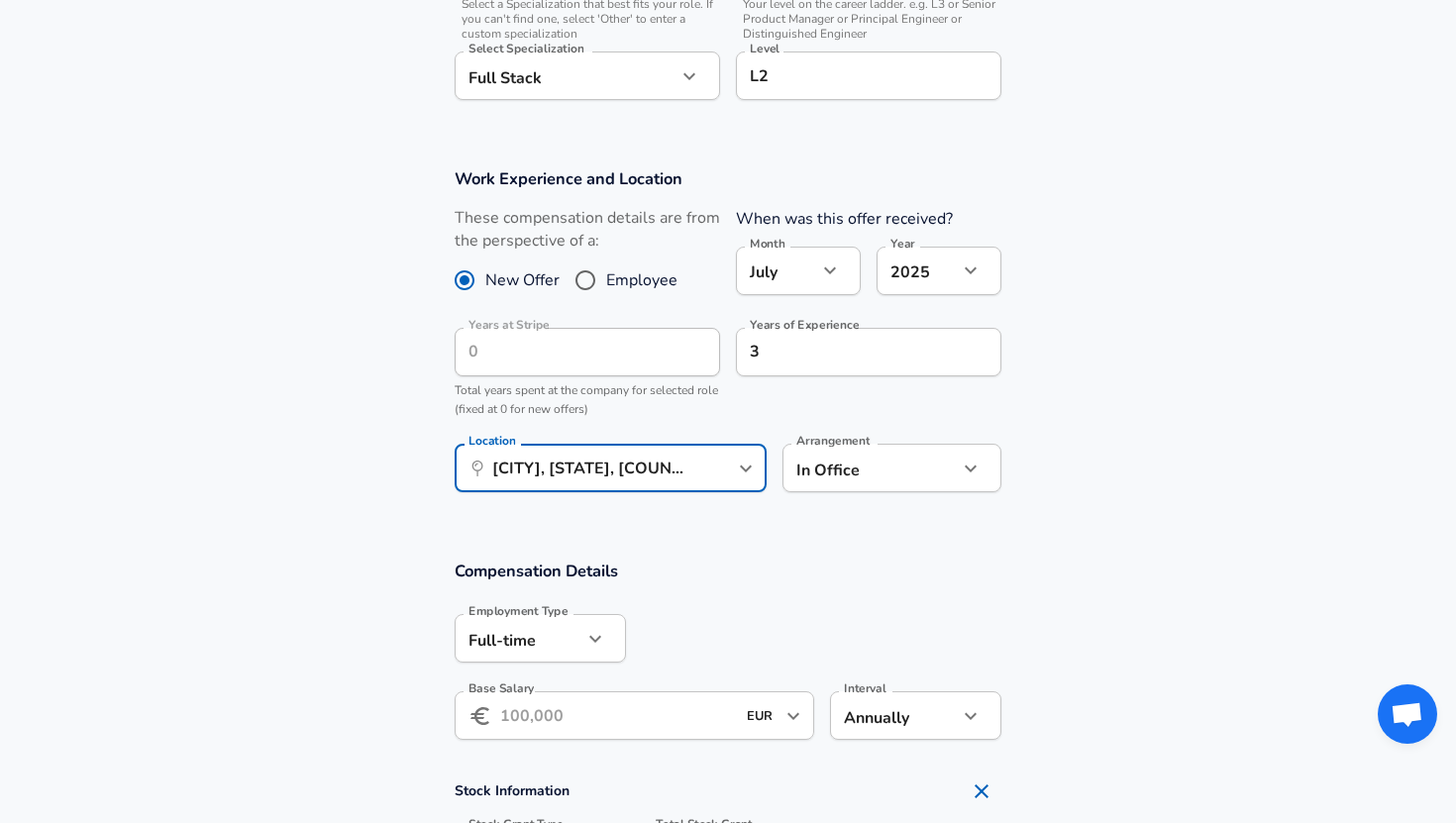 click on "We value your privacy We use cookies to enhance your browsing experience, serve personalized ads or content, and analyze our traffic. By clicking "Accept All", you consent to our use of cookies. Customize    Accept All   Customize Consent Preferences   We use cookies to help you navigate efficiently and perform certain functions. You will find detailed information about all cookies under each consent category below. The cookies that are categorized as "Necessary" are stored on your browser as they are essential for enabling the basic functionalities of the site. ...  Show more Necessary Always Active Necessary cookies are required to enable the basic features of this site, such as providing secure log-in or adjusting your consent preferences. These cookies do not store any personally identifiable data. Cookie _GRECAPTCHA Duration 5 months 27 days Description Google Recaptcha service sets this cookie to identify bots to protect the website against malicious spam attacks. Cookie __stripe_mid Duration 1 year MR" at bounding box center (728, -324) 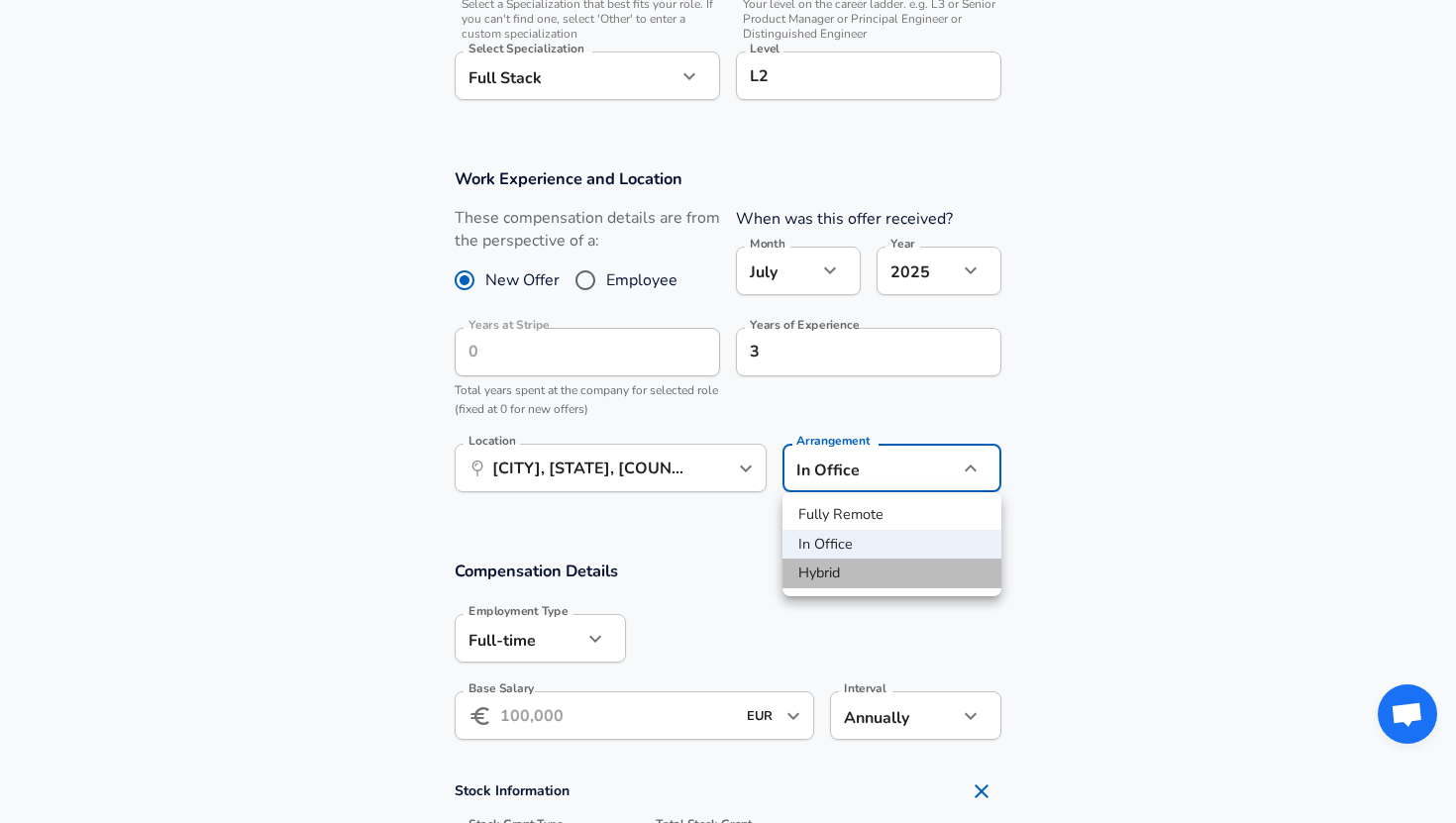 click on "Hybrid" at bounding box center [891, 573] 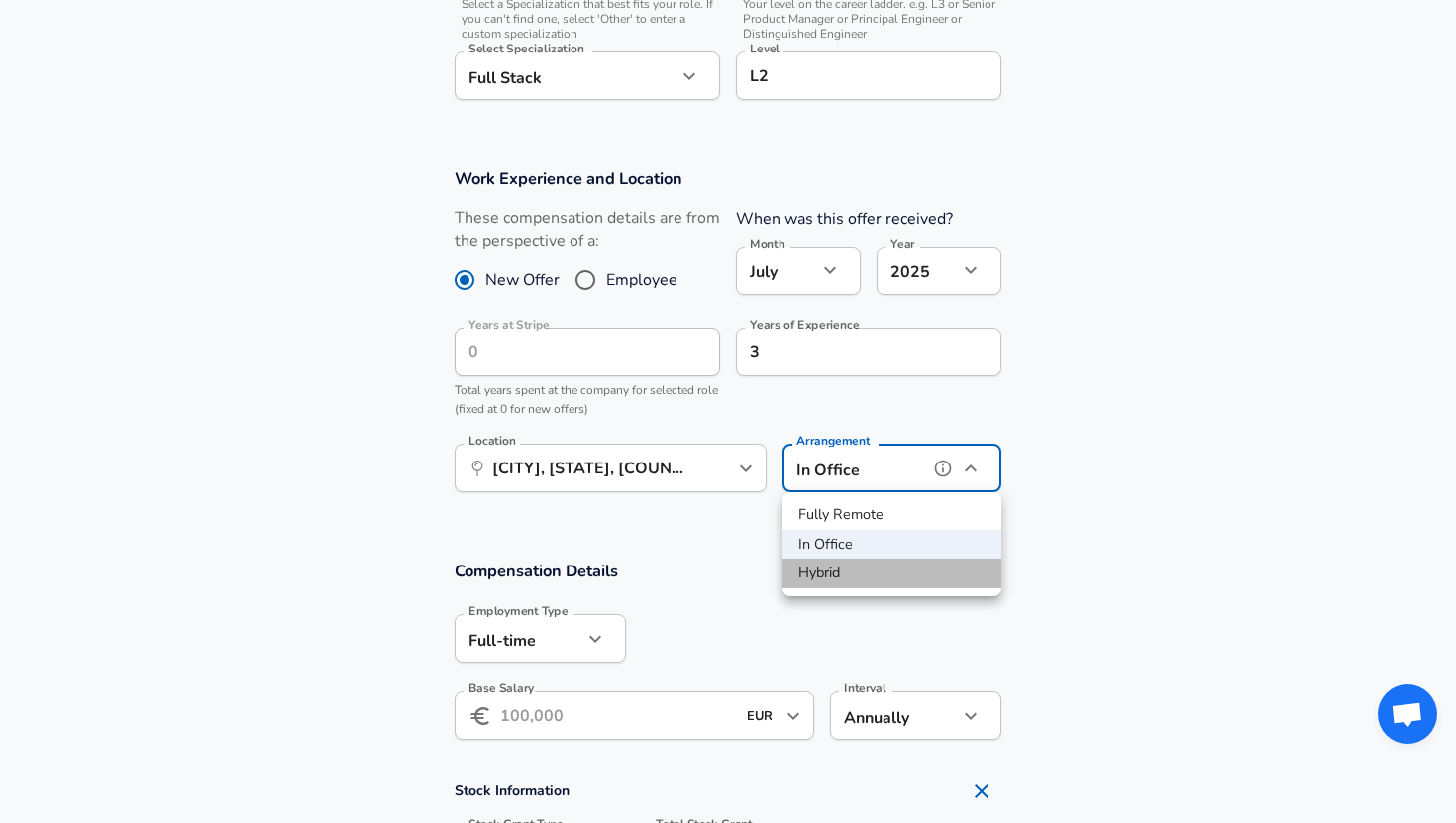 type on "hybrid" 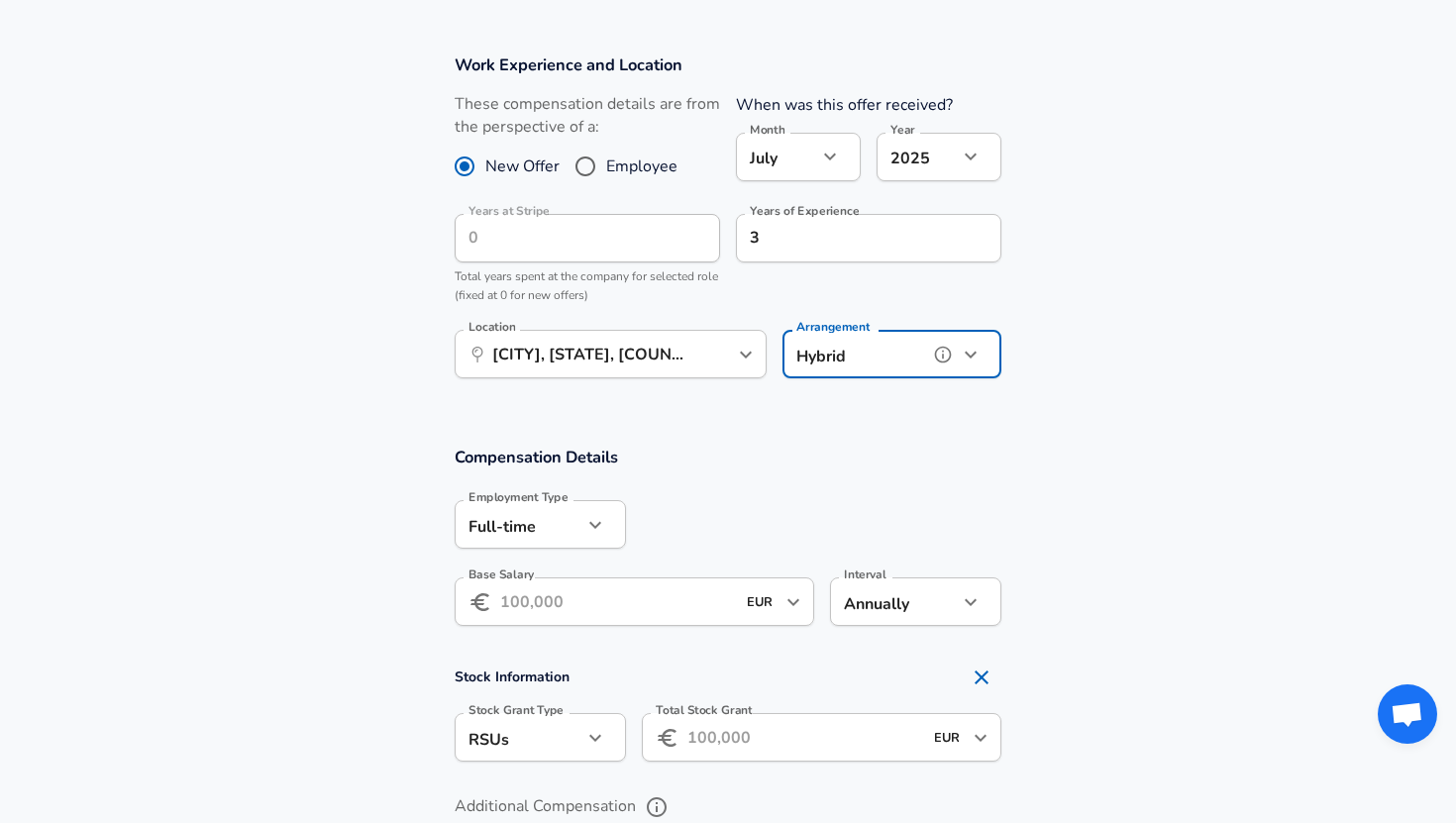 scroll, scrollTop: 916, scrollLeft: 0, axis: vertical 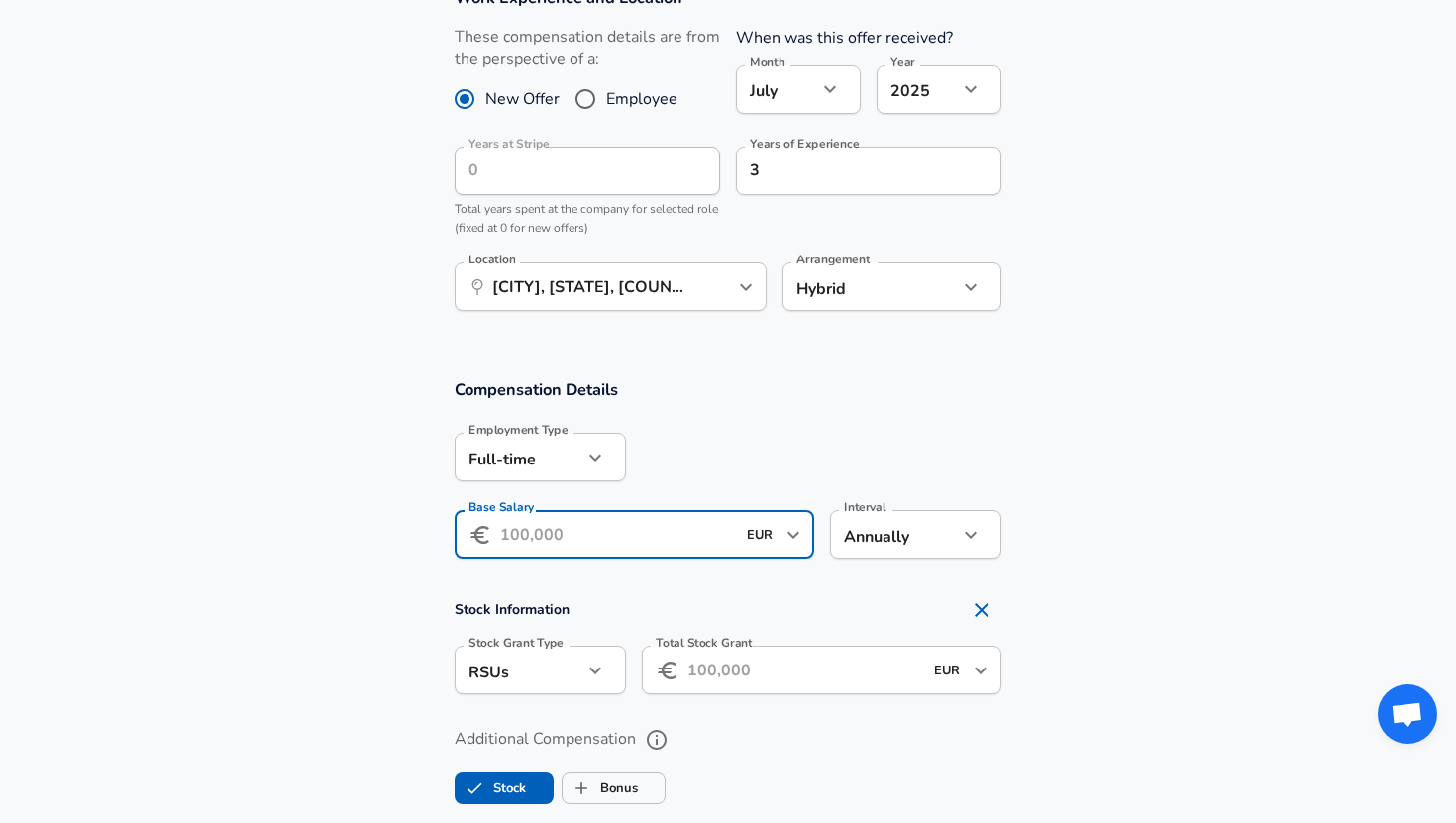 click on "Base Salary" at bounding box center (617, 534) 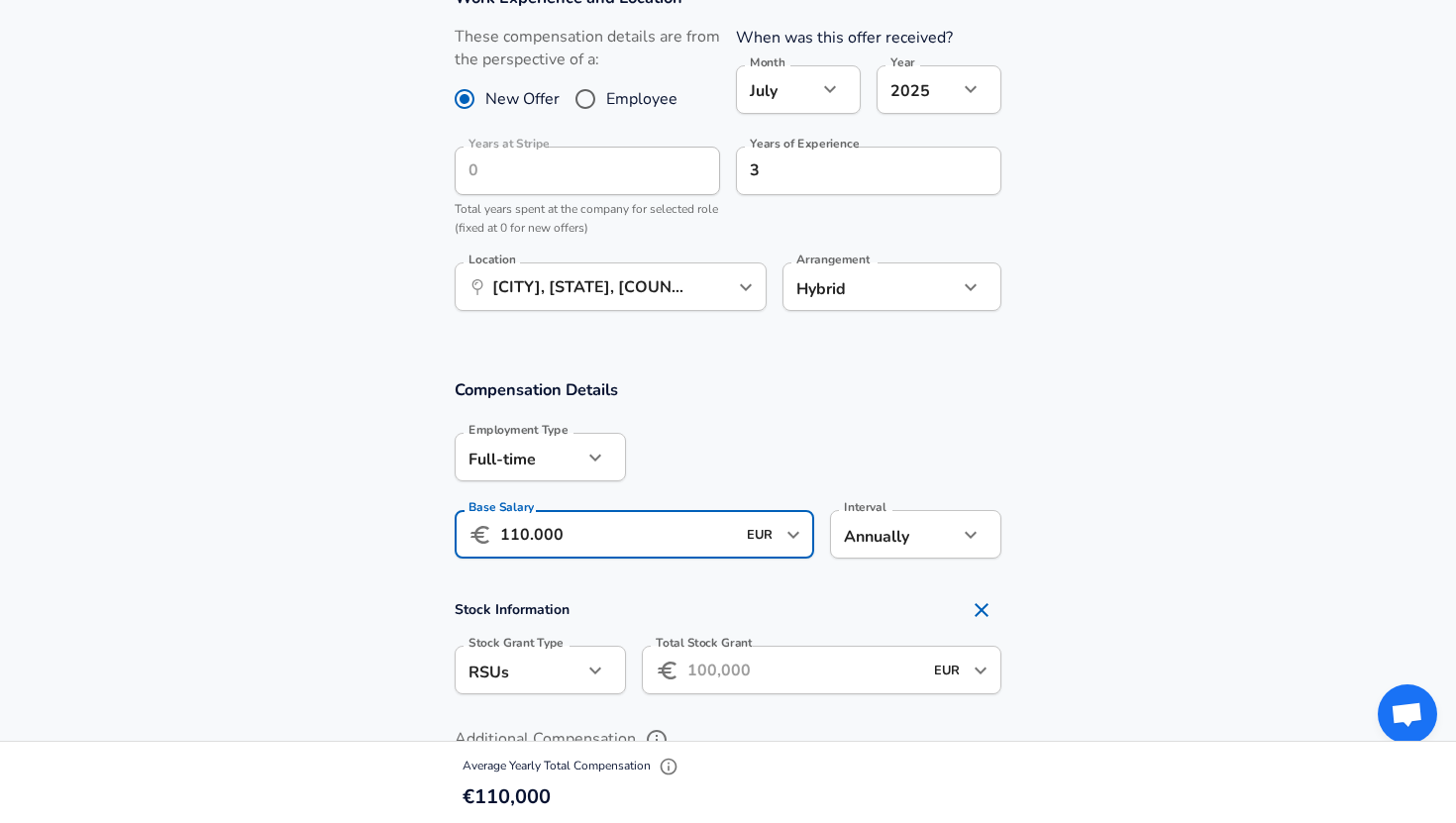 type on "110.000" 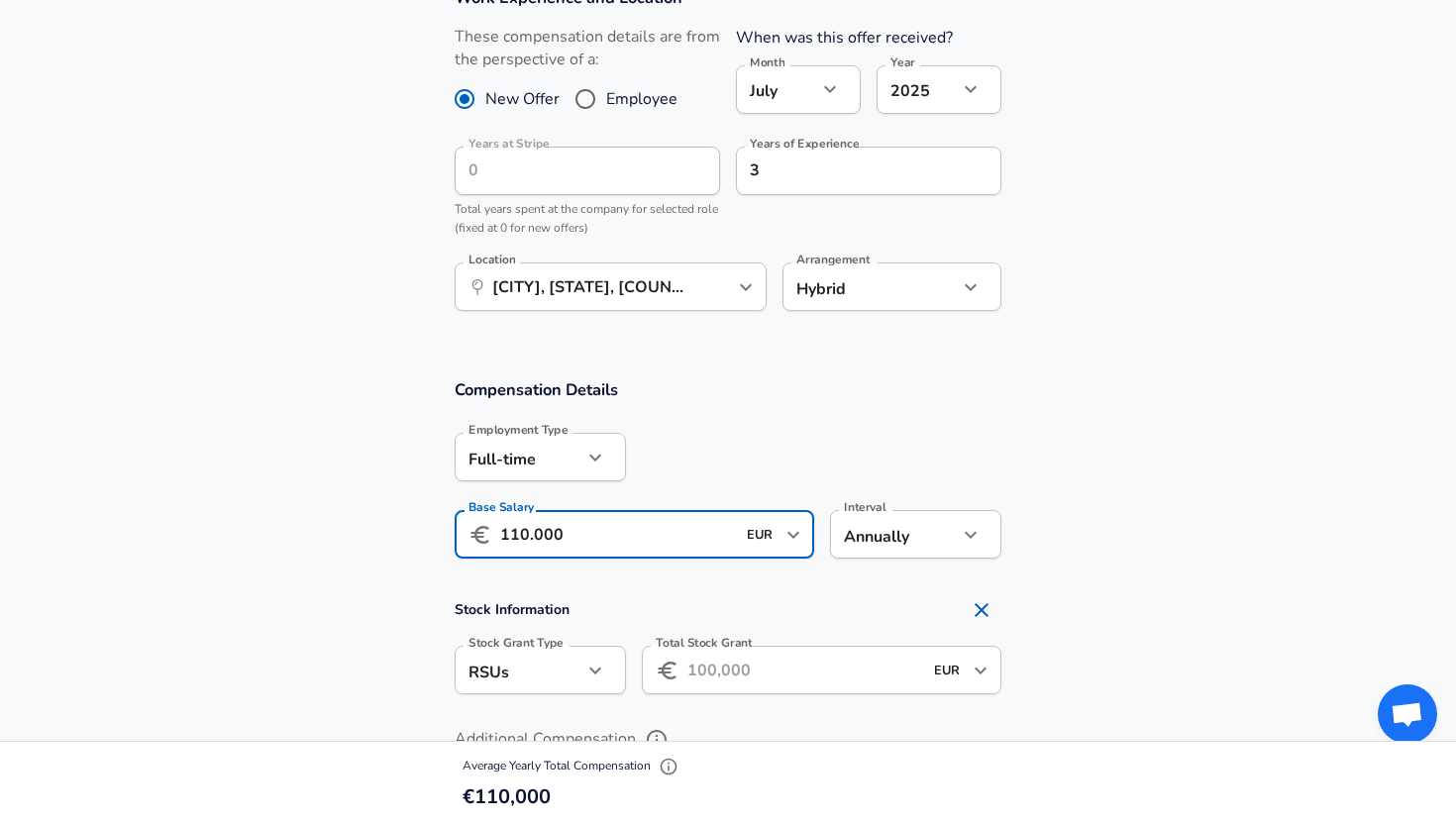 click on "We value your privacy We use cookies to enhance your browsing experience, serve personalized ads or content, and analyze our traffic. By clicking "Accept All", you consent to our use of cookies. Customize    Accept All   Customize Consent Preferences   We use cookies to help you navigate efficiently and perform certain functions. You will find detailed information about all cookies under each consent category below. The cookies that are categorized as "Necessary" are stored on your browser as they are essential for enabling the basic functionalities of the site. ...  Show more Necessary Always Active Necessary cookies are required to enable the basic features of this site, such as providing secure log-in or adjusting your consent preferences. These cookies do not store any personally identifiable data. Cookie _GRECAPTCHA Duration 5 months 27 days Description Google Recaptcha service sets this cookie to identify bots to protect the website against malicious spam attacks. Cookie __stripe_mid Duration 1 year MR" at bounding box center [728, -505] 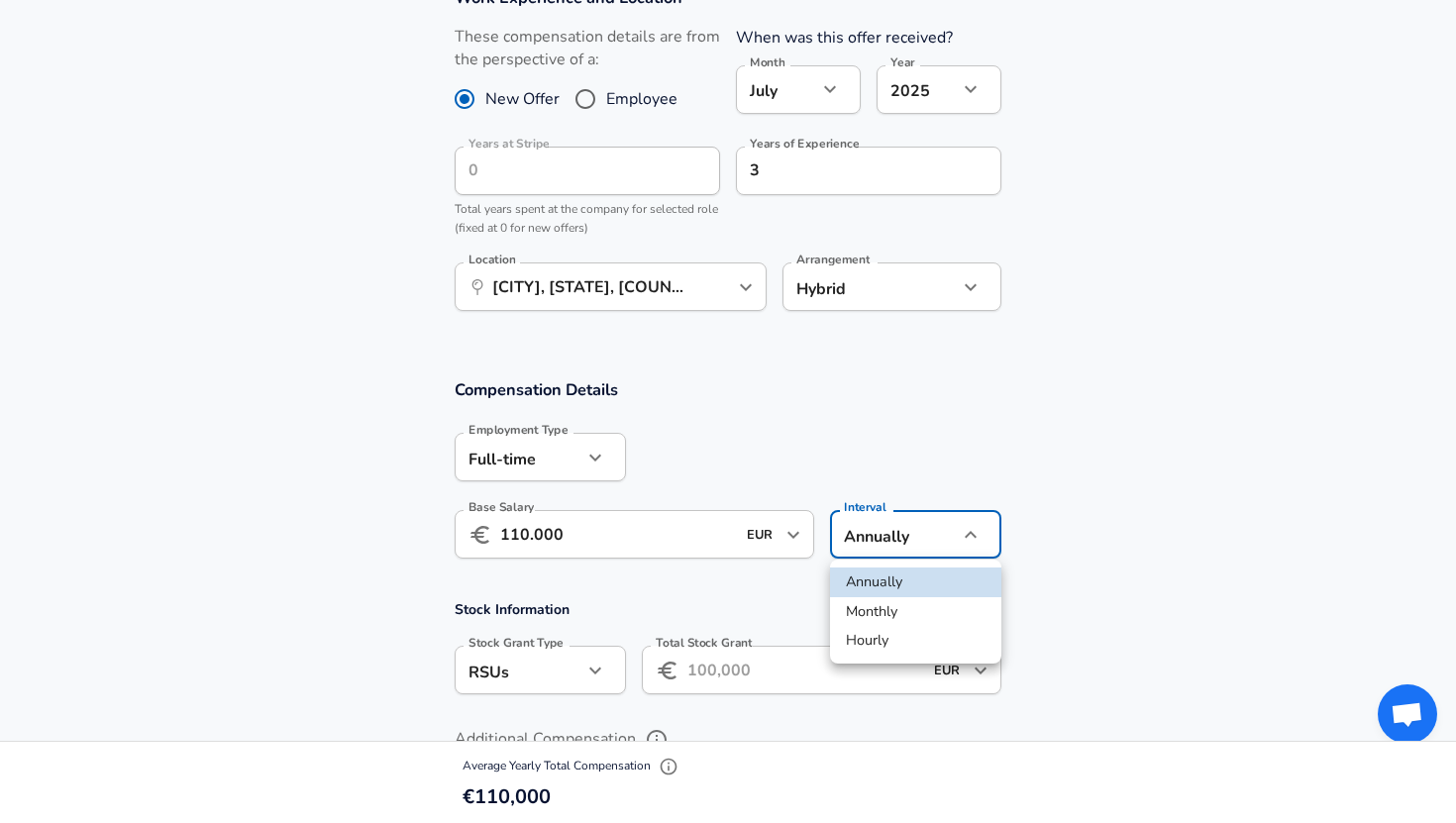 click at bounding box center [728, 411] 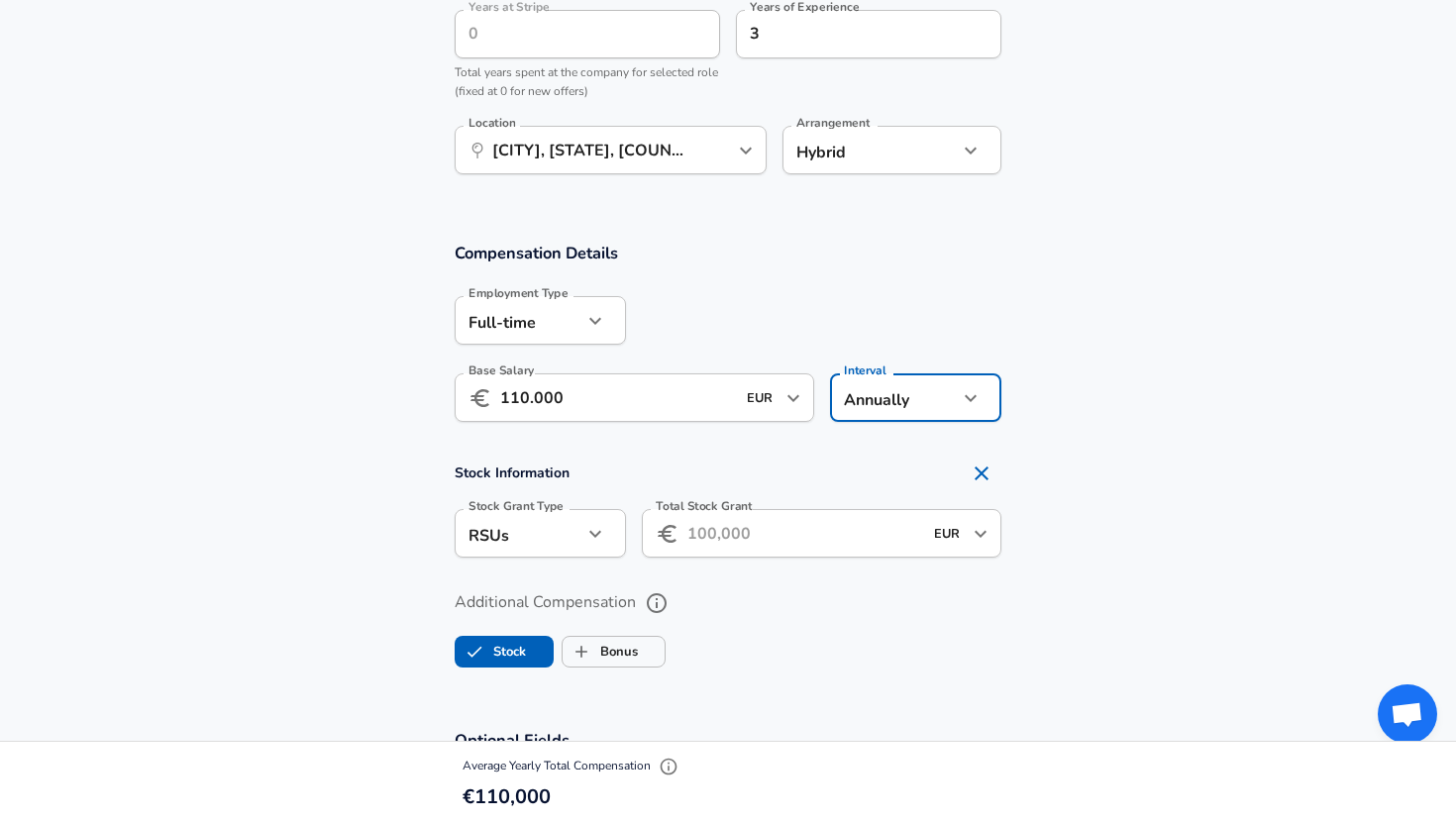 scroll, scrollTop: 1054, scrollLeft: 0, axis: vertical 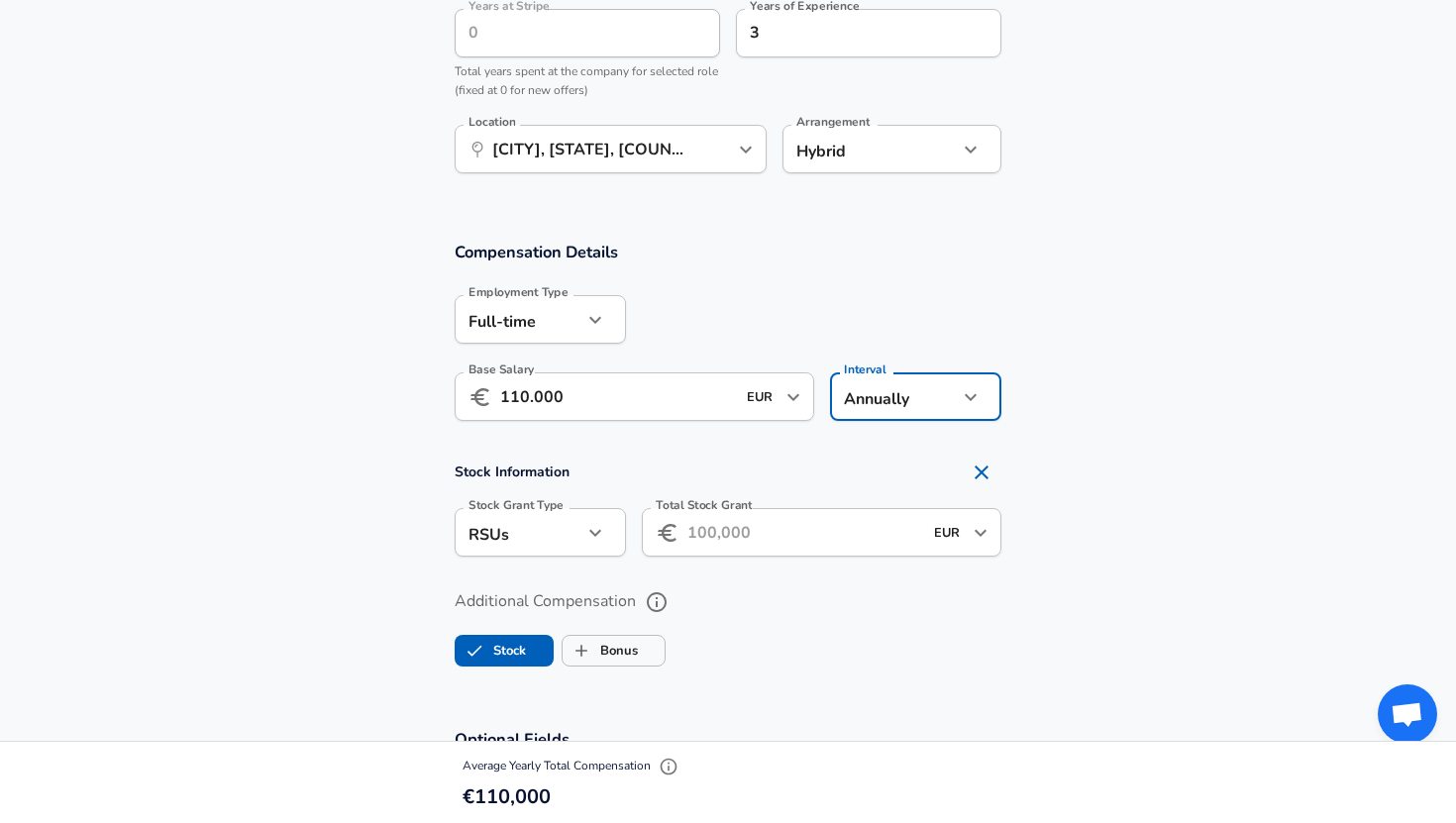 click on "Total Stock Grant" at bounding box center (804, 532) 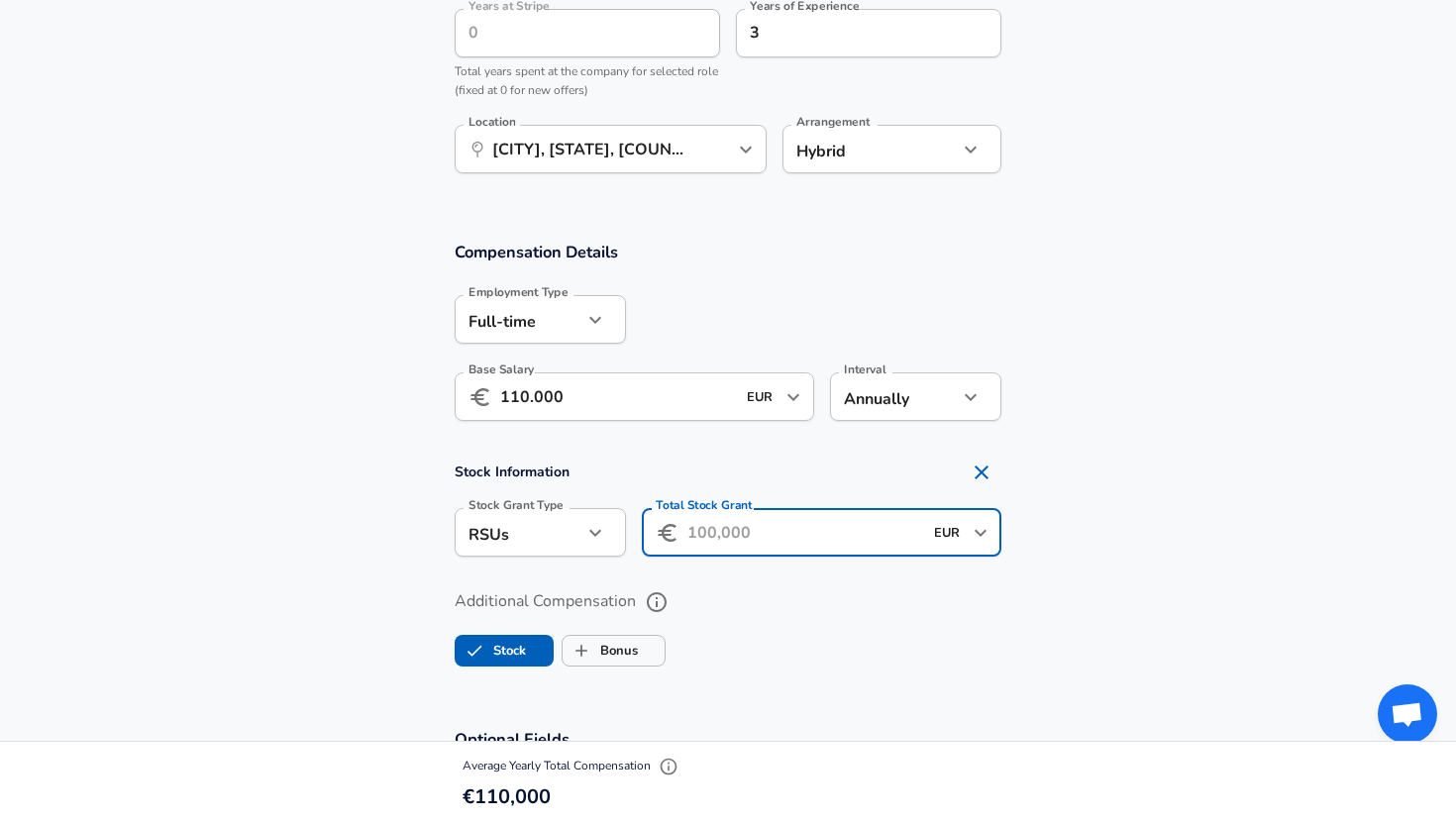 click on "EUR ​" at bounding box center (962, 532) 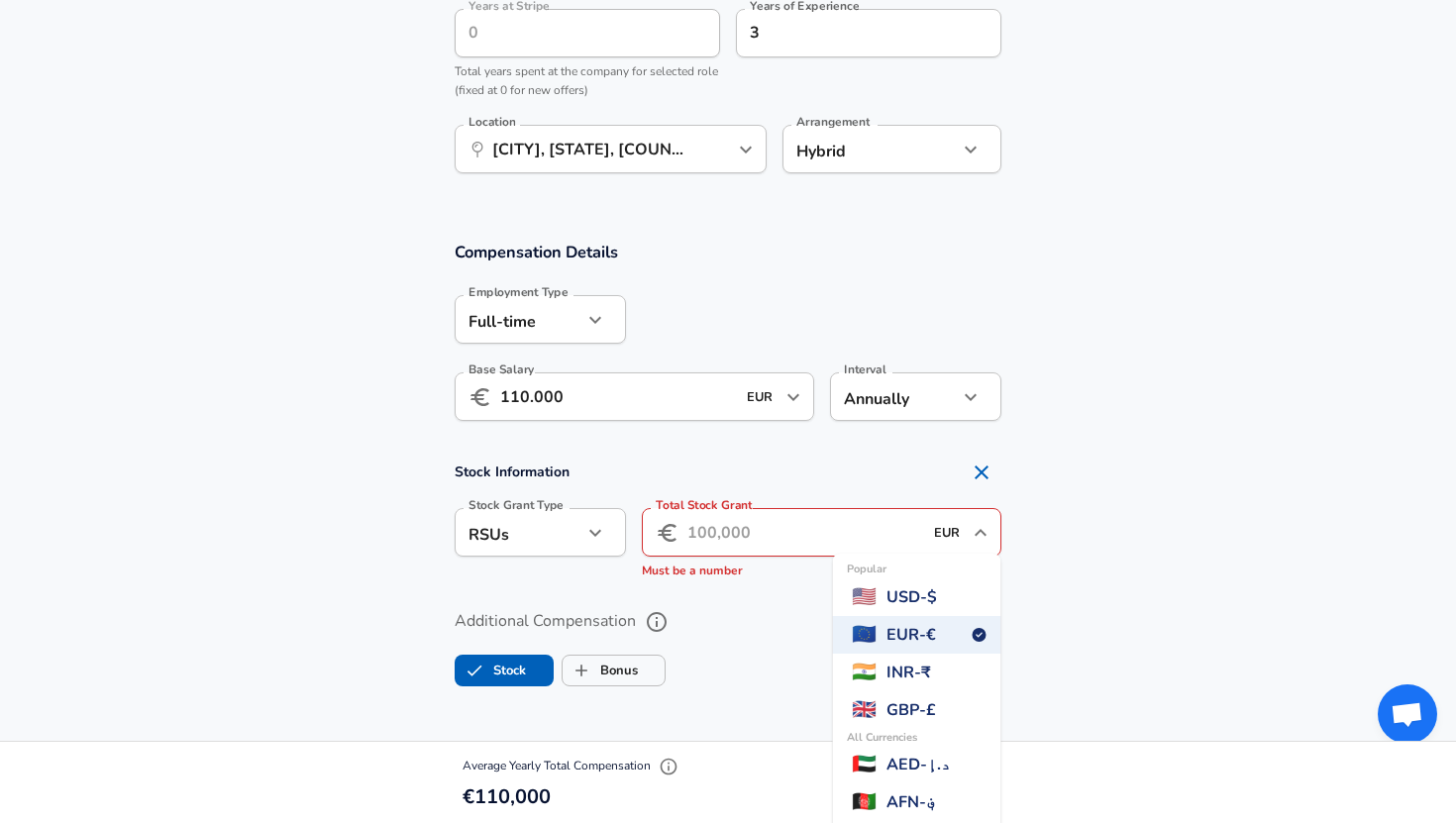 click on "Popular 🇺🇸 USD  -  $" at bounding box center (916, 597) 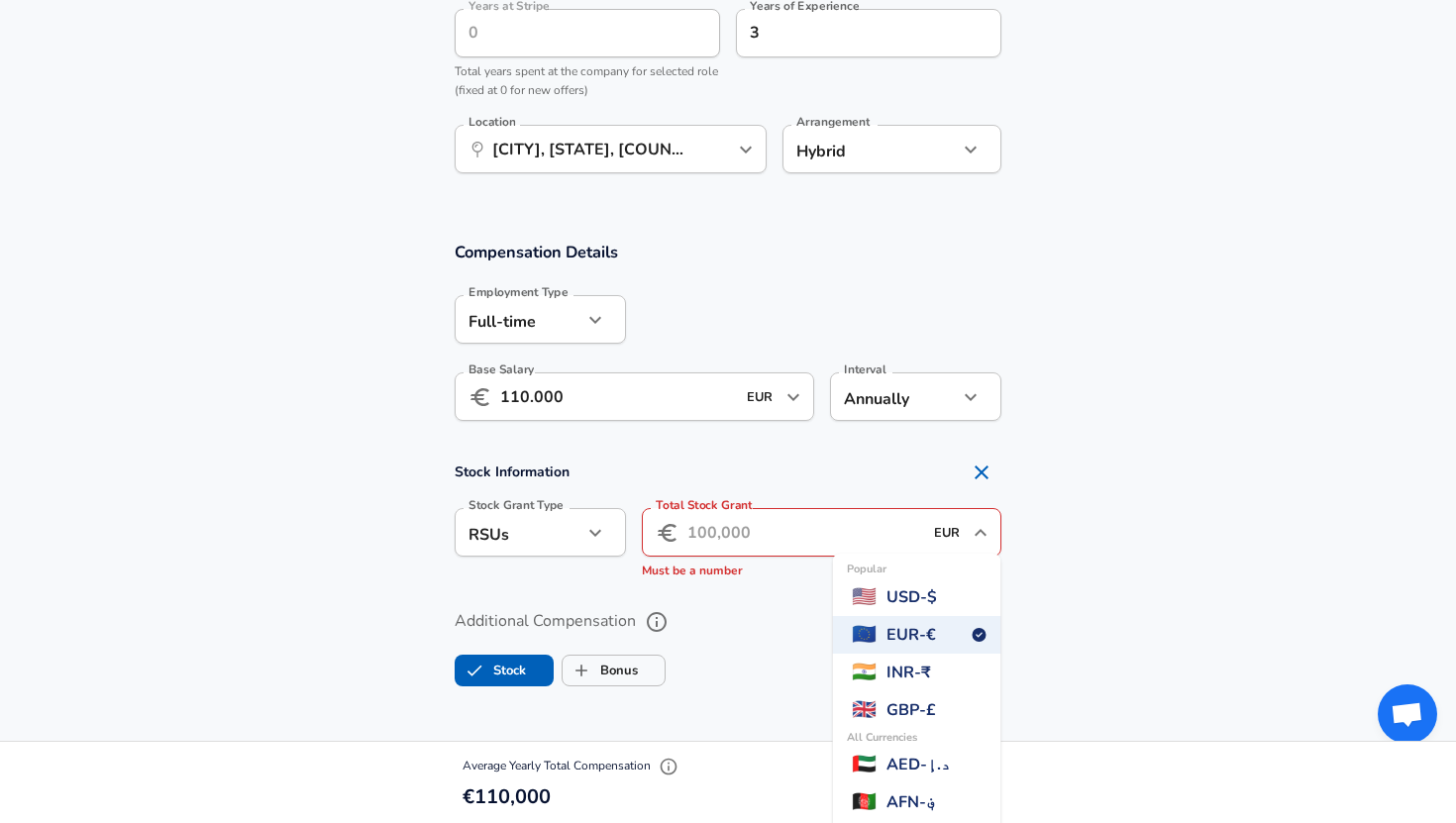 type on "USD" 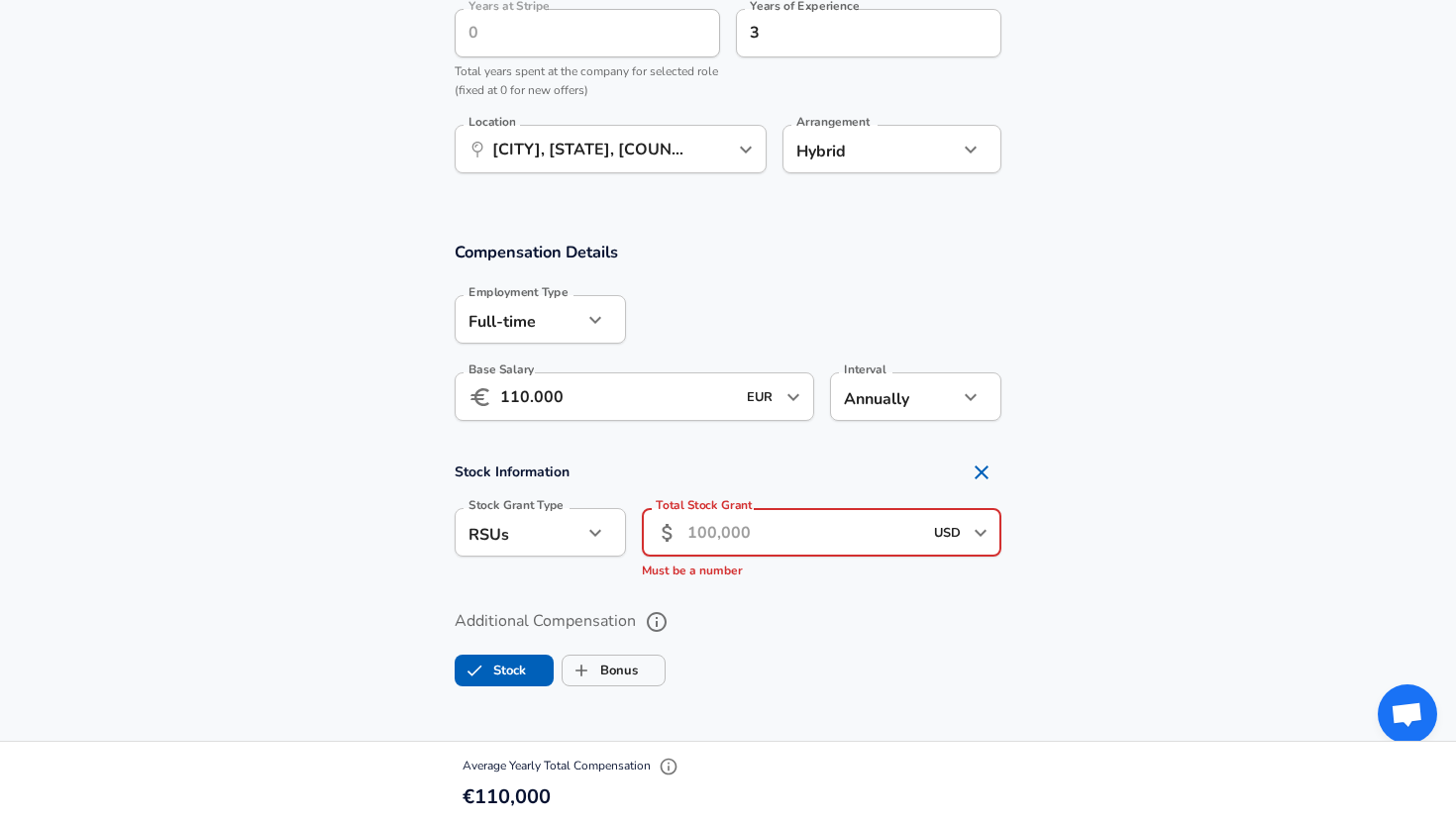 click on "Total Stock Grant" at bounding box center (804, 532) 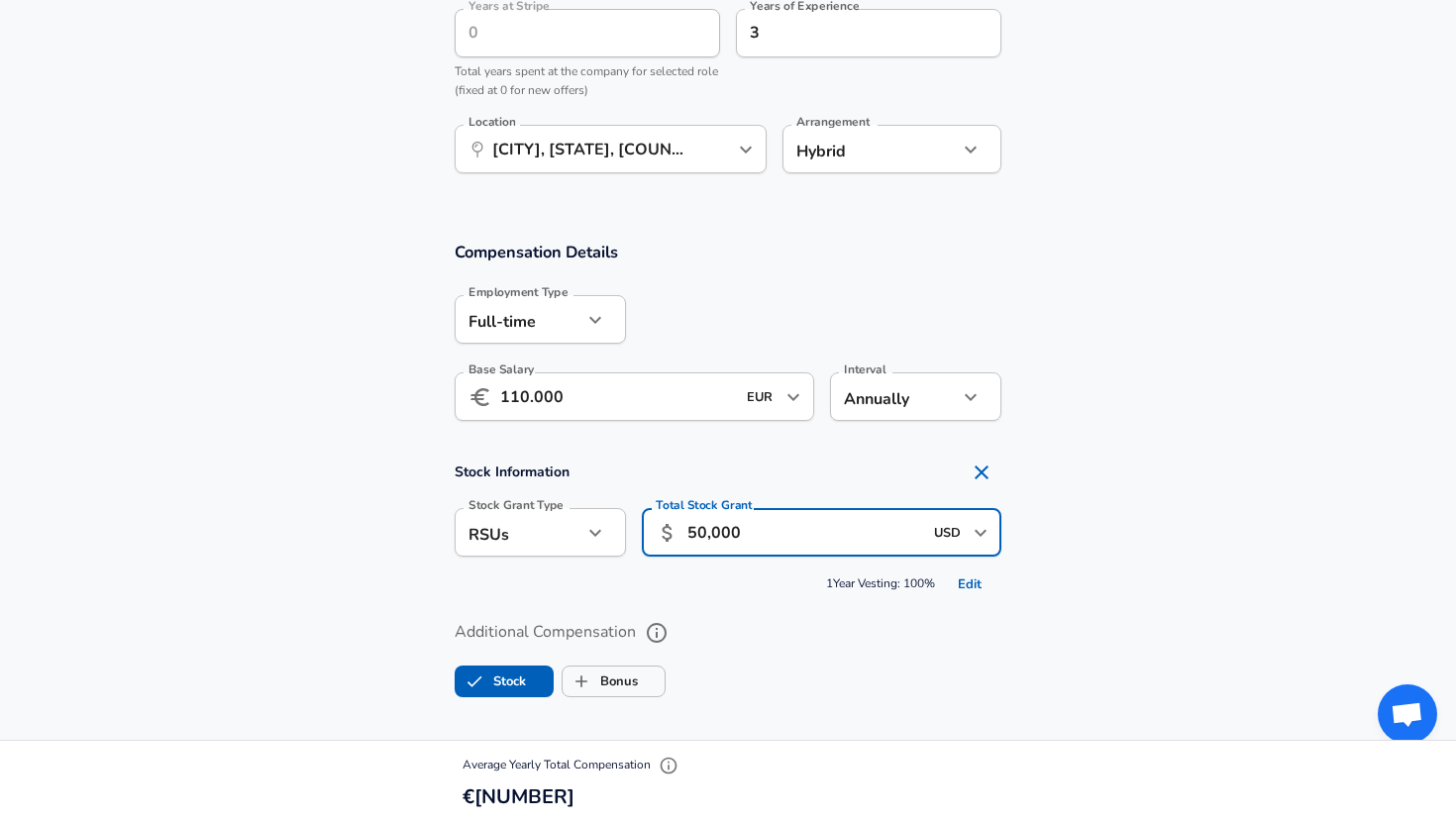 type on "50,000" 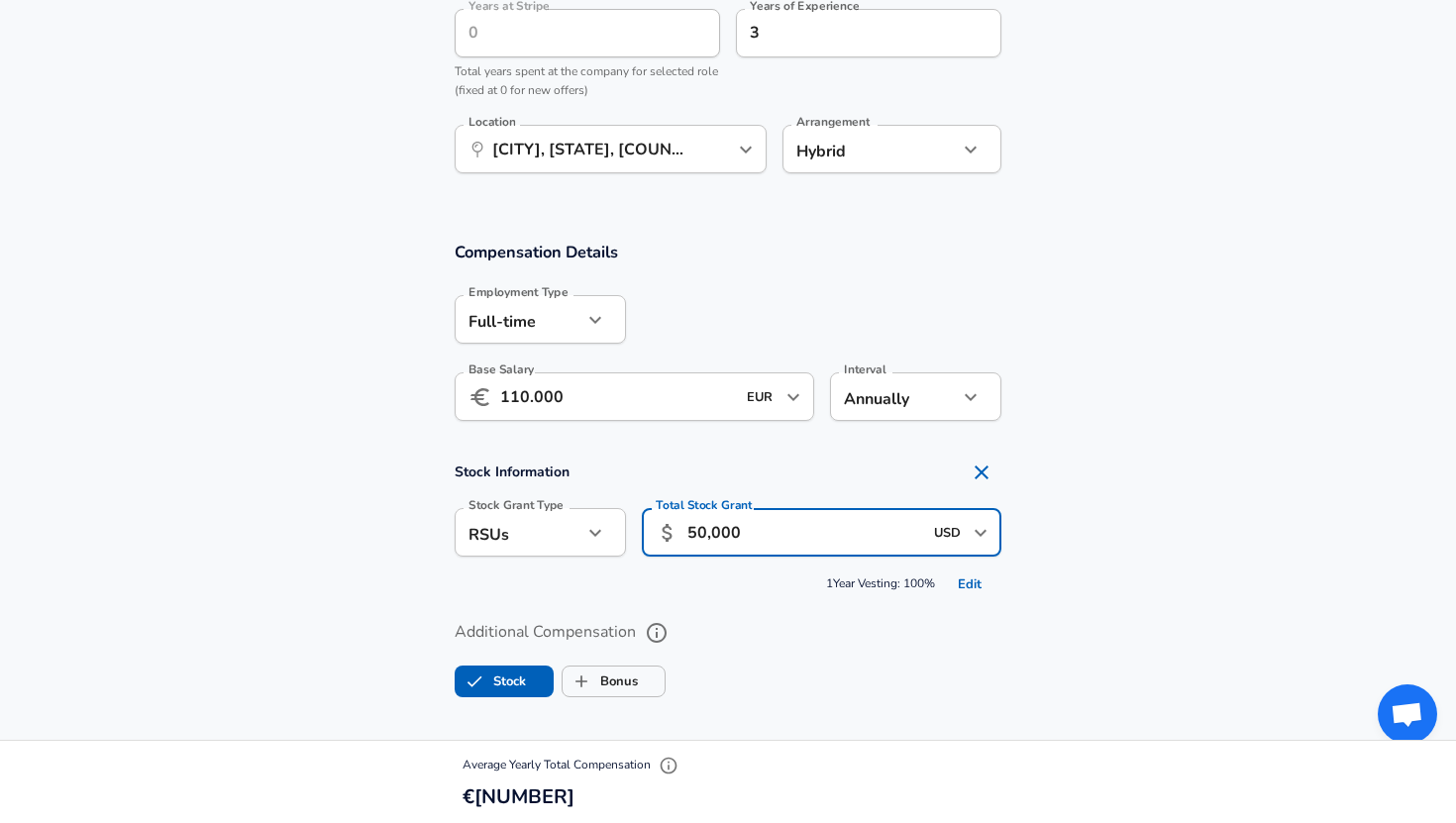 click on "Additional Compensation" at bounding box center [728, 633] 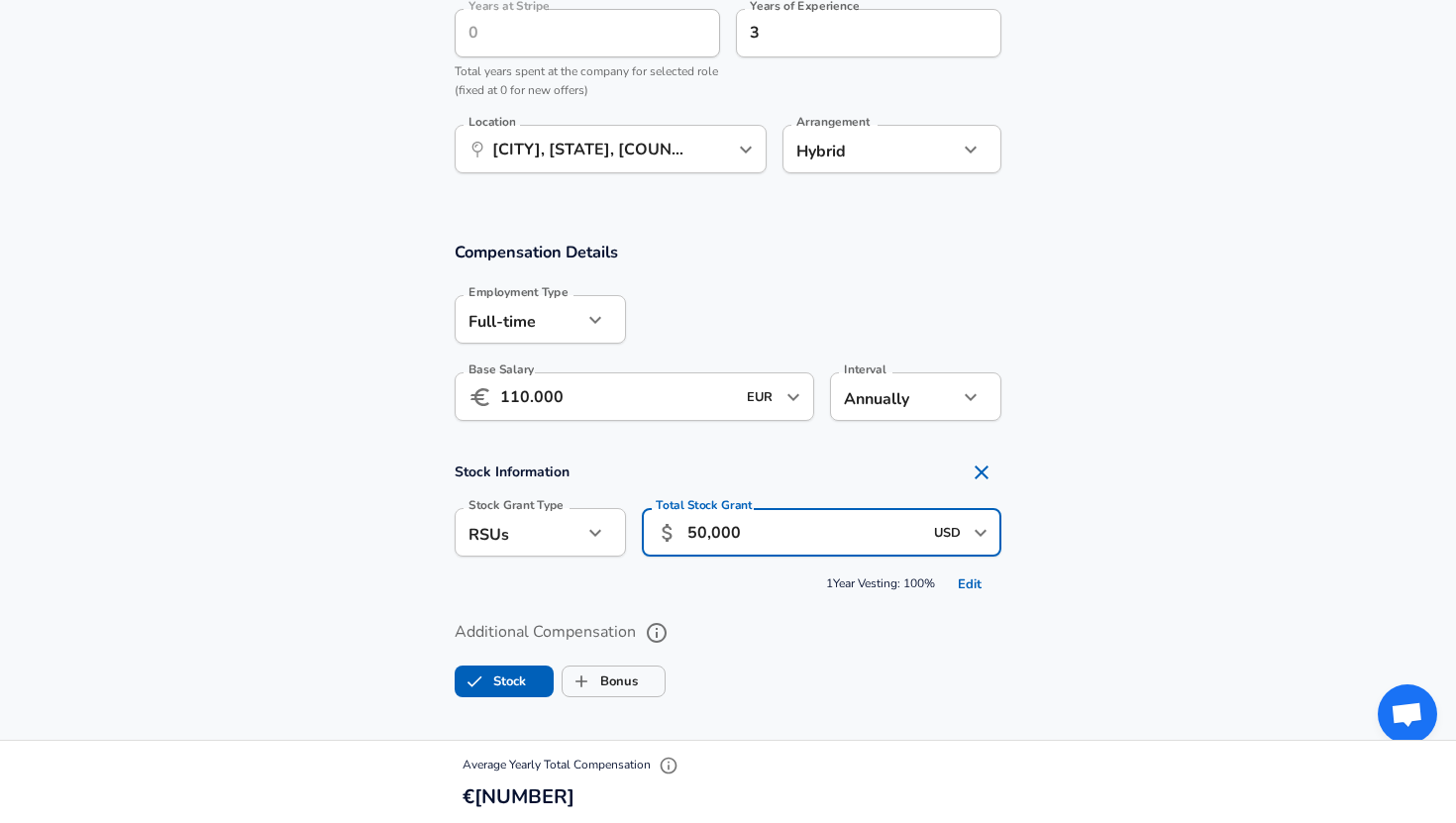 click on "Additional Compensation" at bounding box center [657, 633] 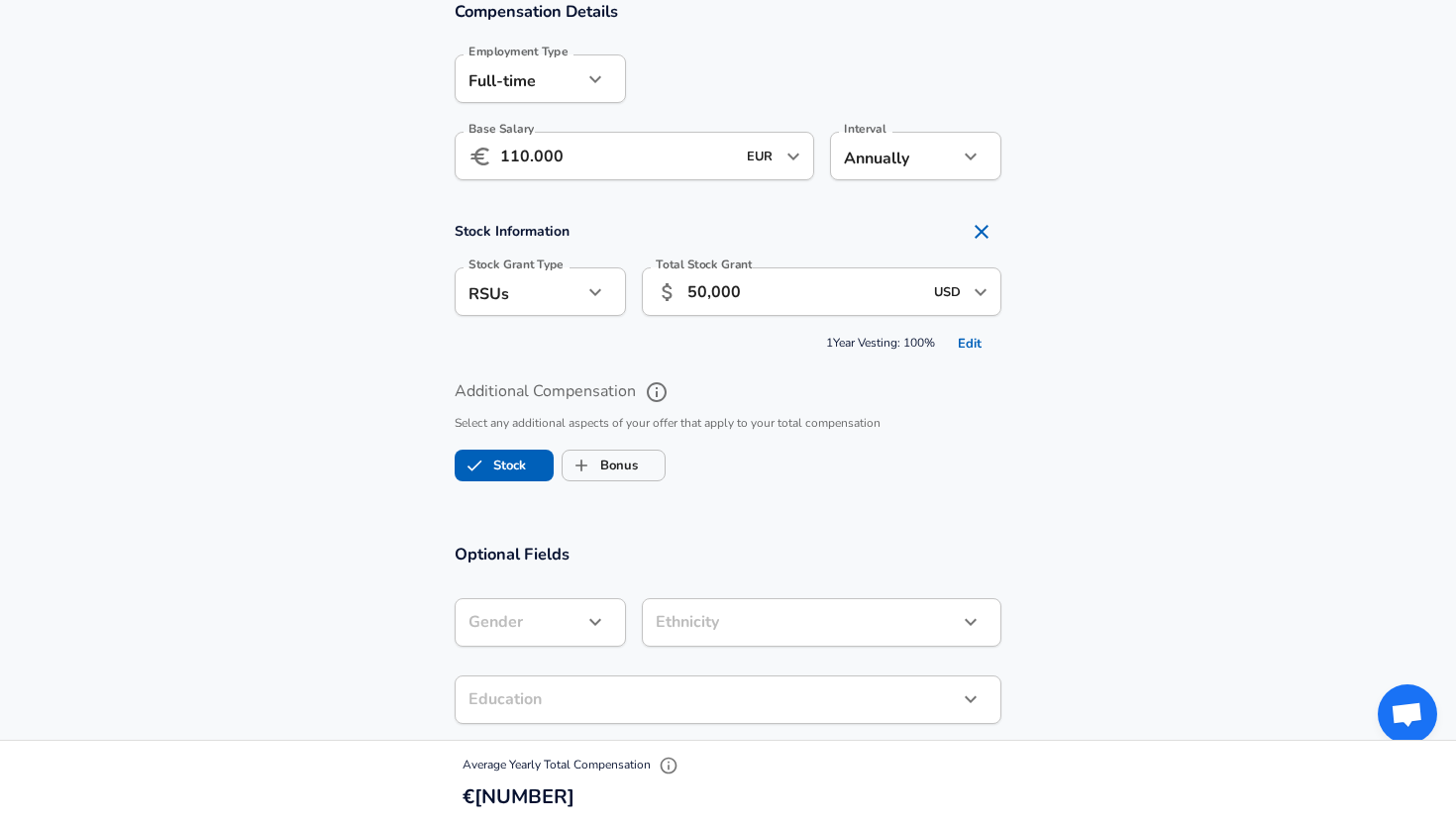 scroll, scrollTop: 1296, scrollLeft: 0, axis: vertical 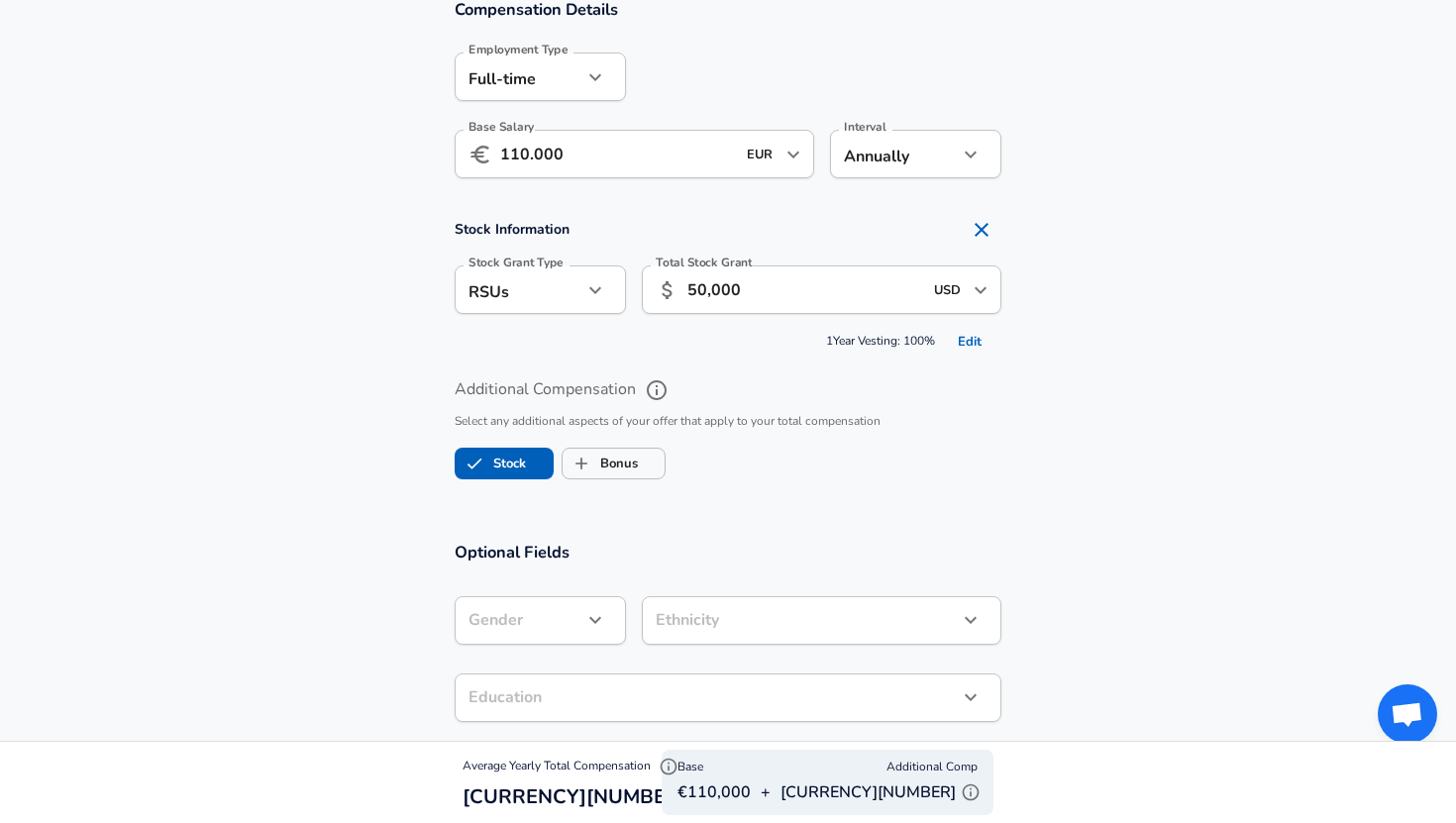 click on "​ Gender" at bounding box center [540, 620] 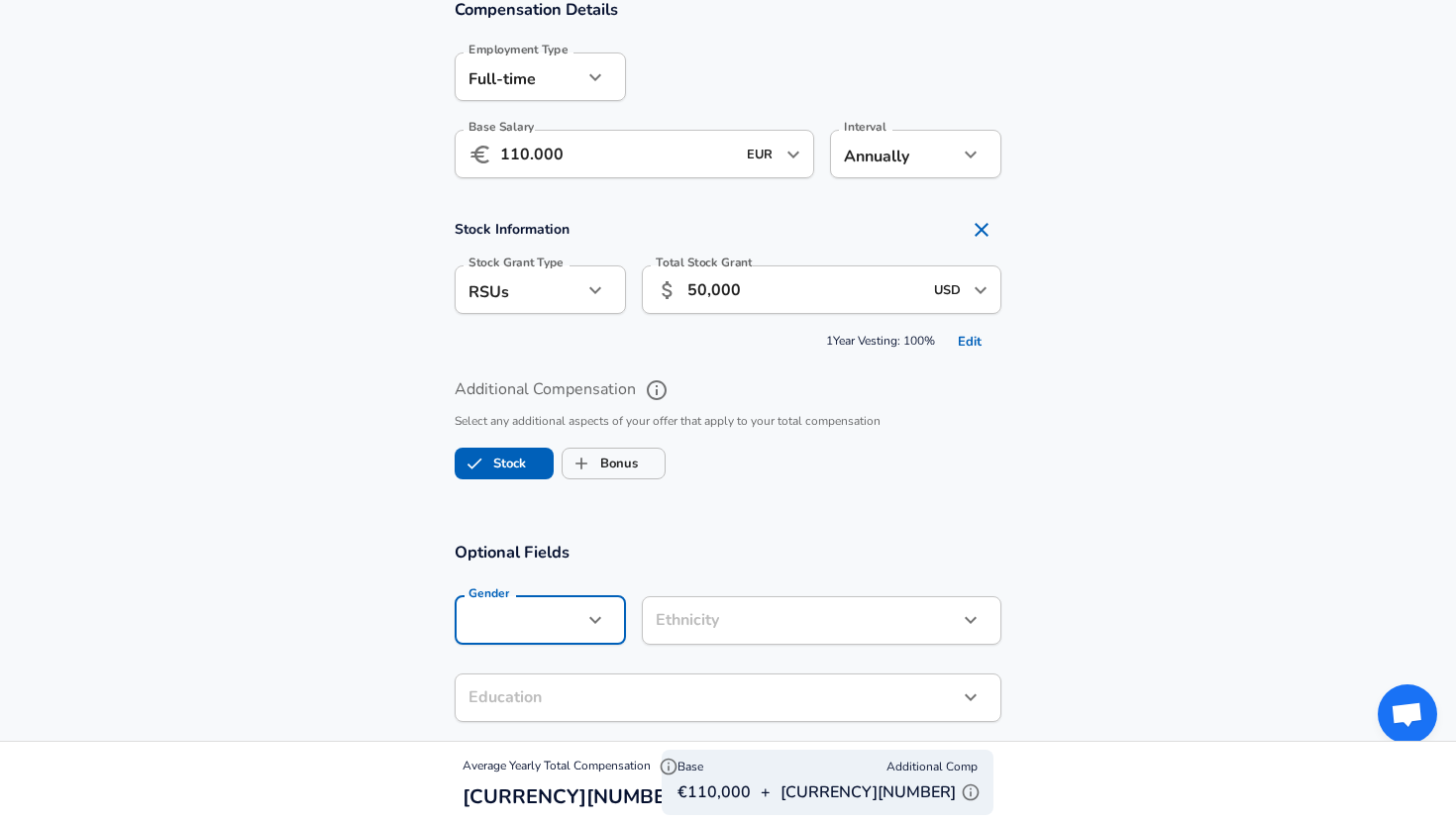 click 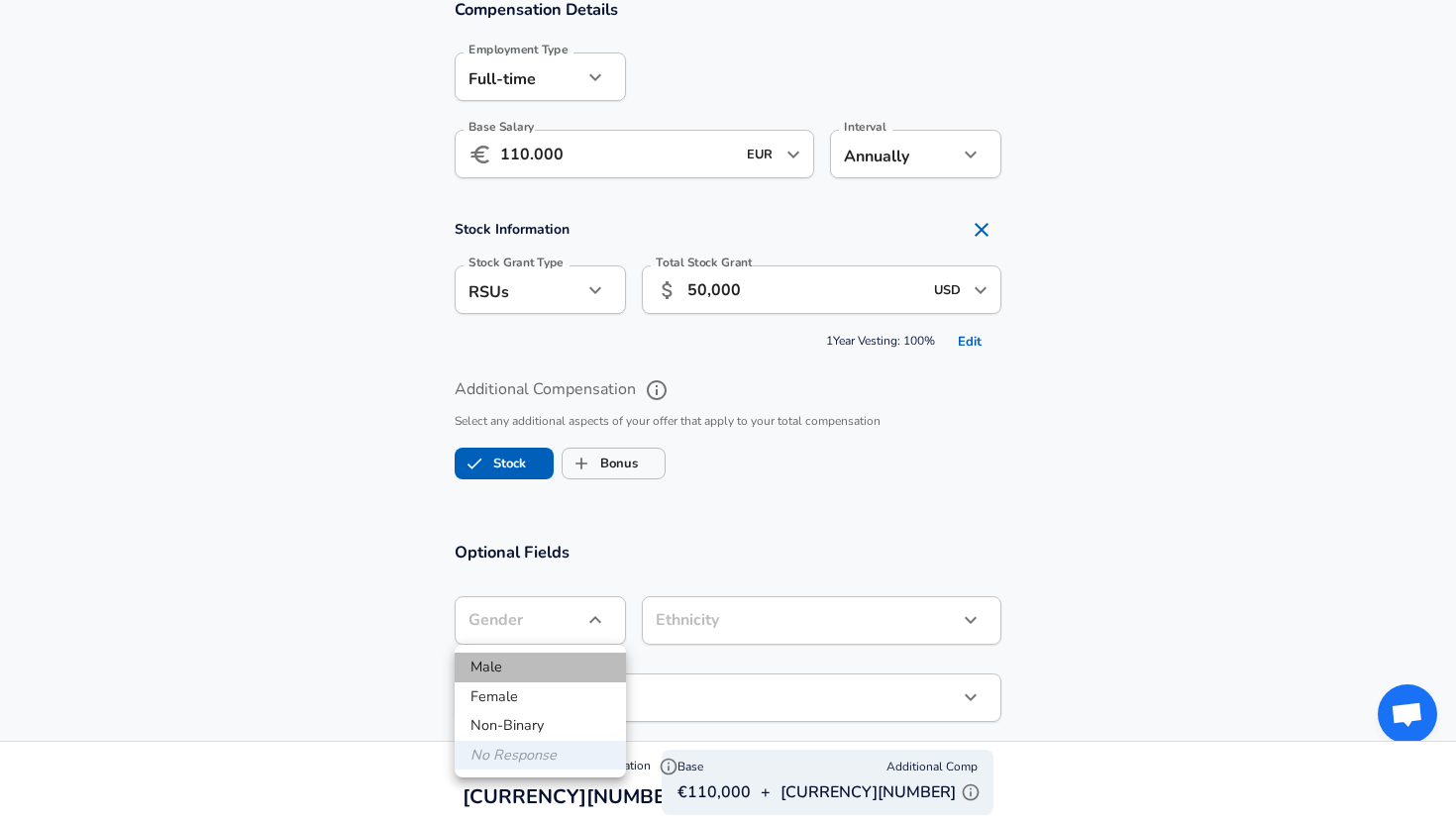 click on "Male" at bounding box center (540, 668) 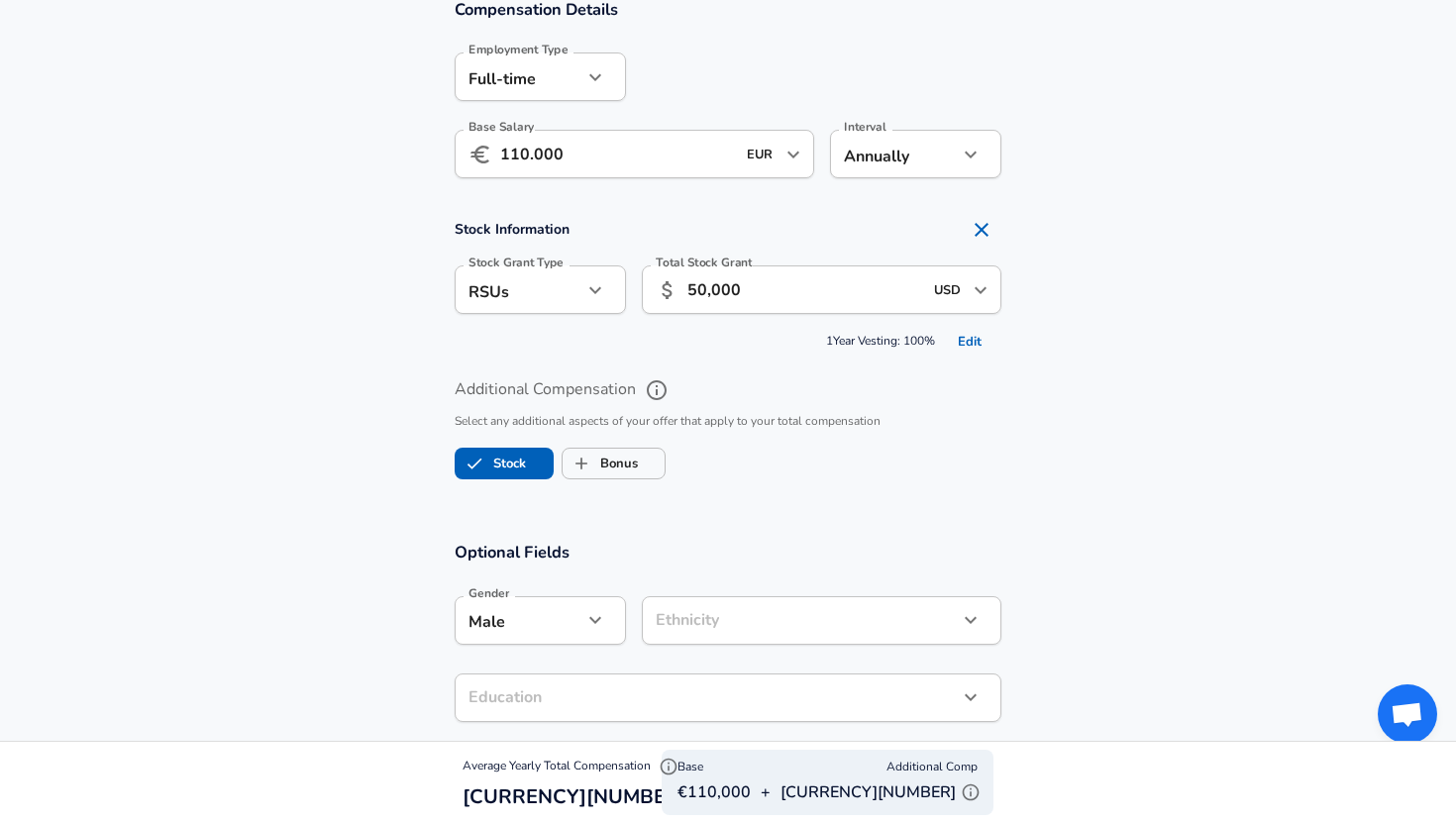 click on "We value your privacy We use cookies to enhance your browsing experience, serve personalized ads or content, and analyze our traffic. By clicking "Accept All", you consent to our use of cookies. Customize    Accept All   Customize Consent Preferences   We use cookies to help you navigate efficiently and perform certain functions. You will find detailed information about all cookies under each consent category below. The cookies that are categorized as "Necessary" are stored on your browser as they are essential for enabling the basic functionalities of the site. ...  Show more Necessary Always Active Necessary cookies are required to enable the basic features of this site, such as providing secure log-in or adjusting your consent preferences. These cookies do not store any personally identifiable data. Cookie _GRECAPTCHA Duration 5 months 27 days Description Google Recaptcha service sets this cookie to identify bots to protect the website against malicious spam attacks. Cookie __stripe_mid Duration 1 year MR" at bounding box center [728, -885] 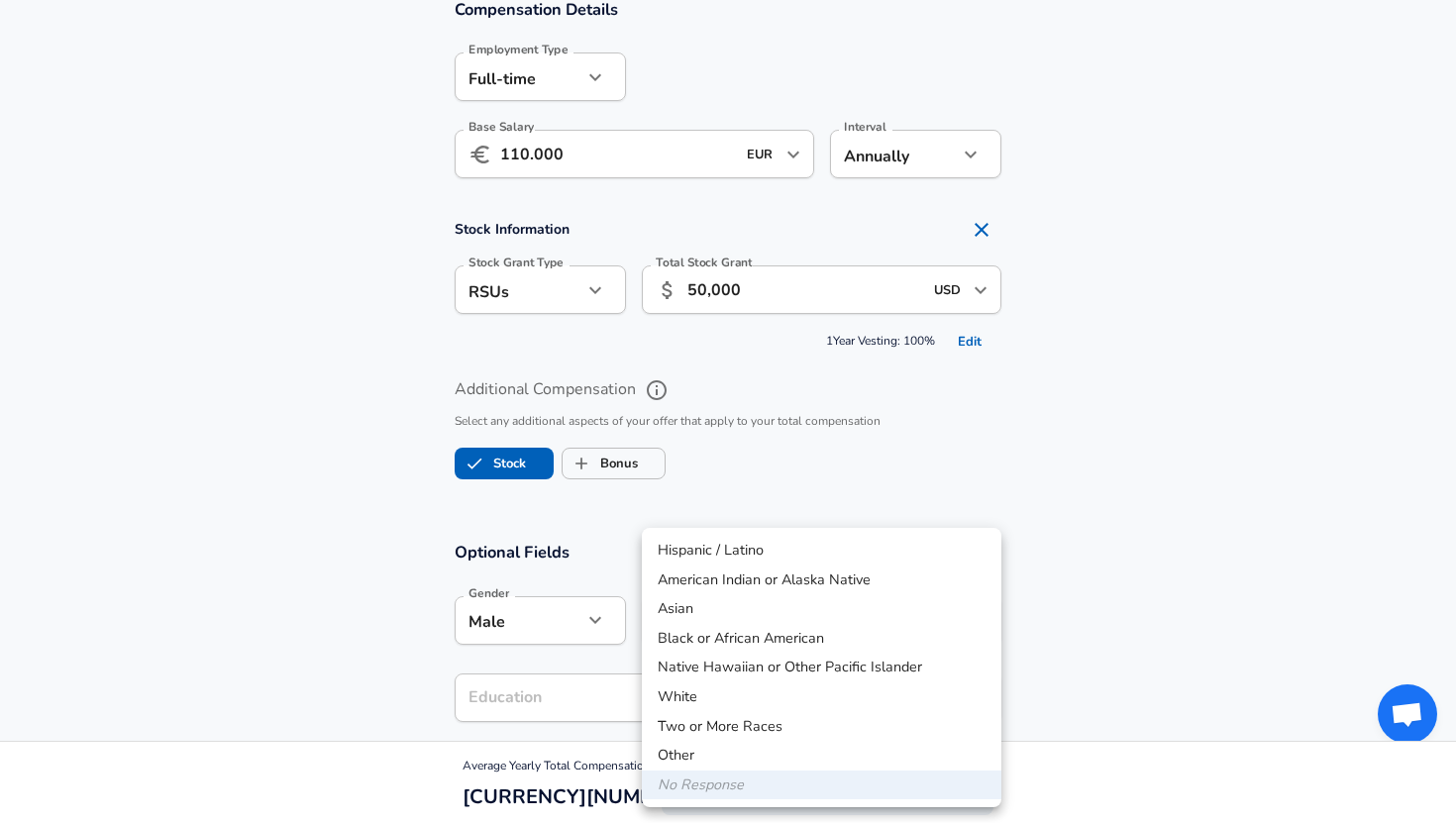 click on "Asian" at bounding box center [821, 609] 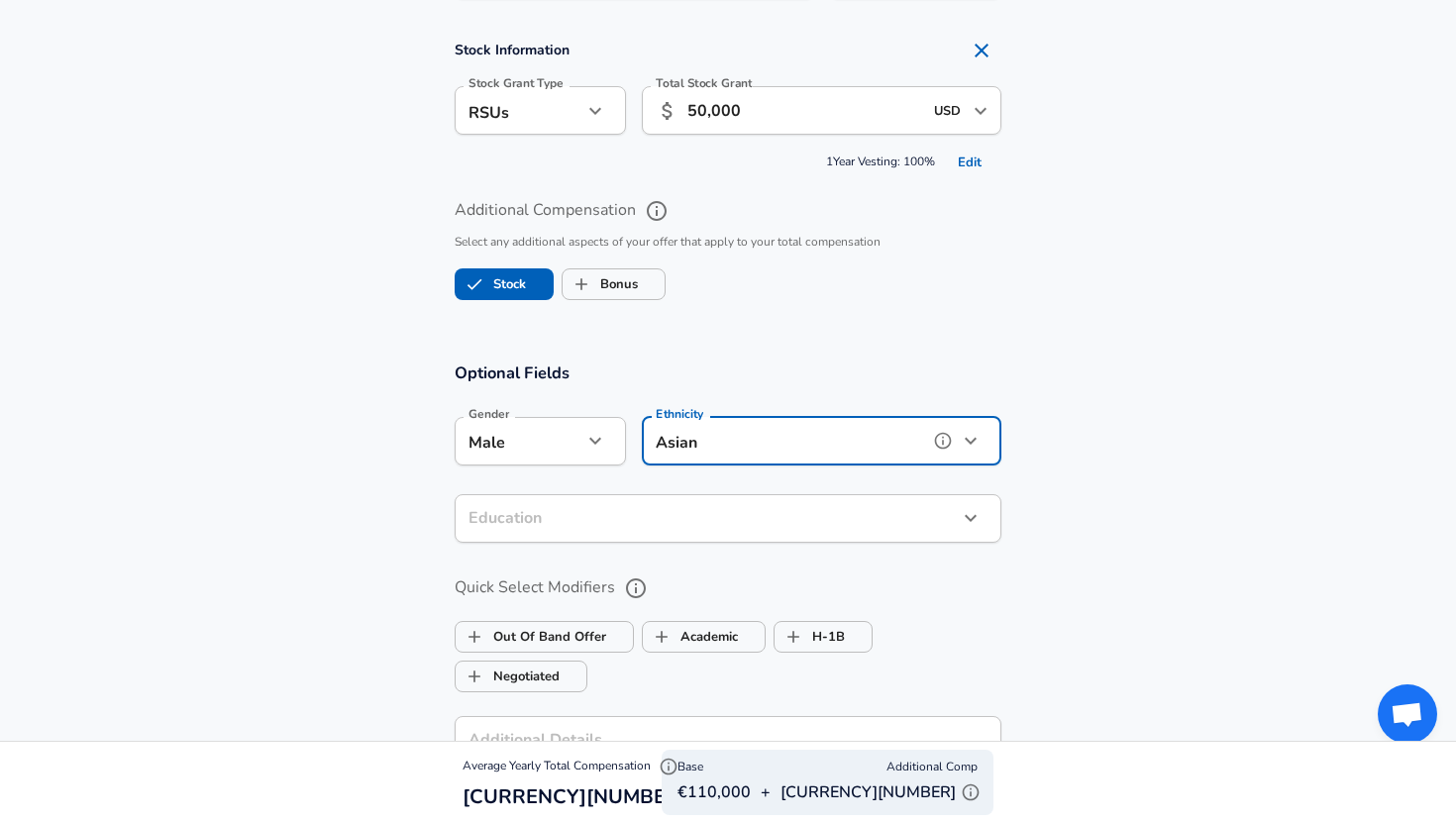 scroll, scrollTop: 1485, scrollLeft: 0, axis: vertical 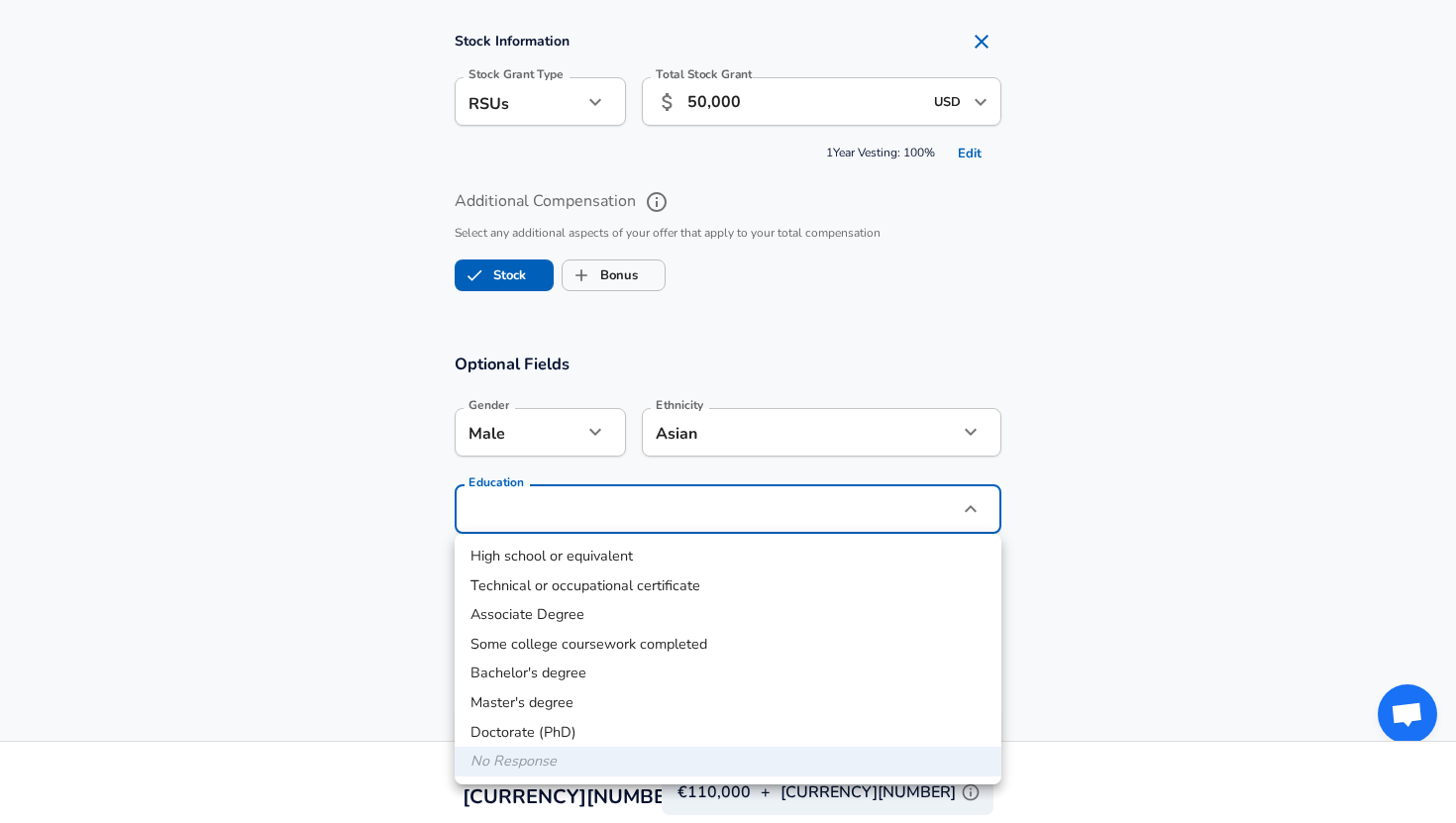 click on "We value your privacy We use cookies to enhance your browsing experience, serve personalized ads or content, and analyze our traffic. By clicking "Accept All", you consent to our use of cookies. Customize    Accept All   Customize Consent Preferences   We use cookies to help you navigate efficiently and perform certain functions. You will find detailed information about all cookies under each consent category below. The cookies that are categorized as "Necessary" are stored on your browser as they are essential for enabling the basic functionalities of the site. ...  Show more Necessary Always Active Necessary cookies are required to enable the basic features of this site, such as providing secure log-in or adjusting your consent preferences. These cookies do not store any personally identifiable data. Cookie _GRECAPTCHA Duration 5 months 27 days Description Google Recaptcha service sets this cookie to identify bots to protect the website against malicious spam attacks. Cookie __stripe_mid Duration 1 year MR" at bounding box center (728, -1074) 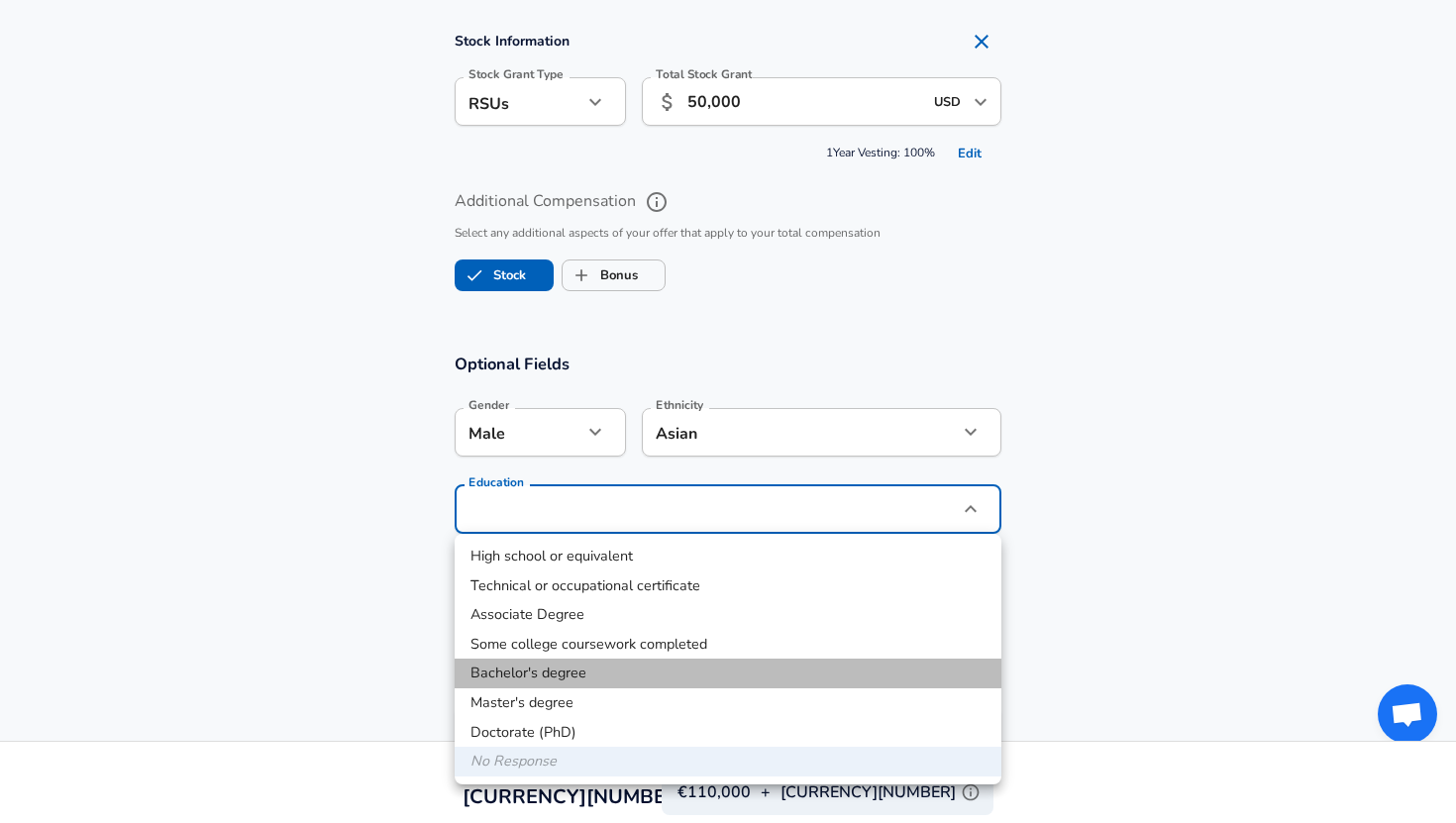 click on "Bachelor's degree" at bounding box center (728, 673) 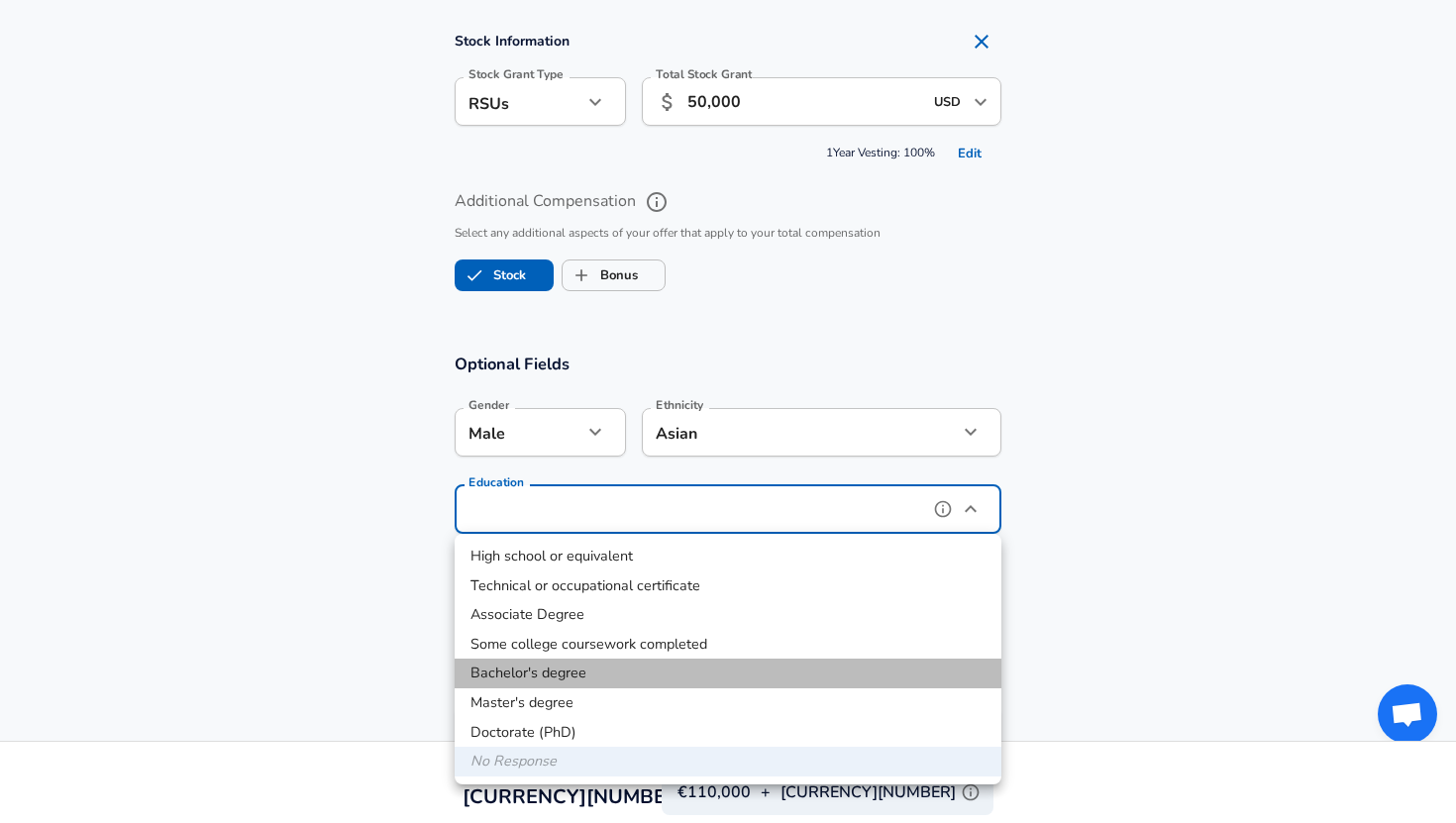 type on "Bachelors degree" 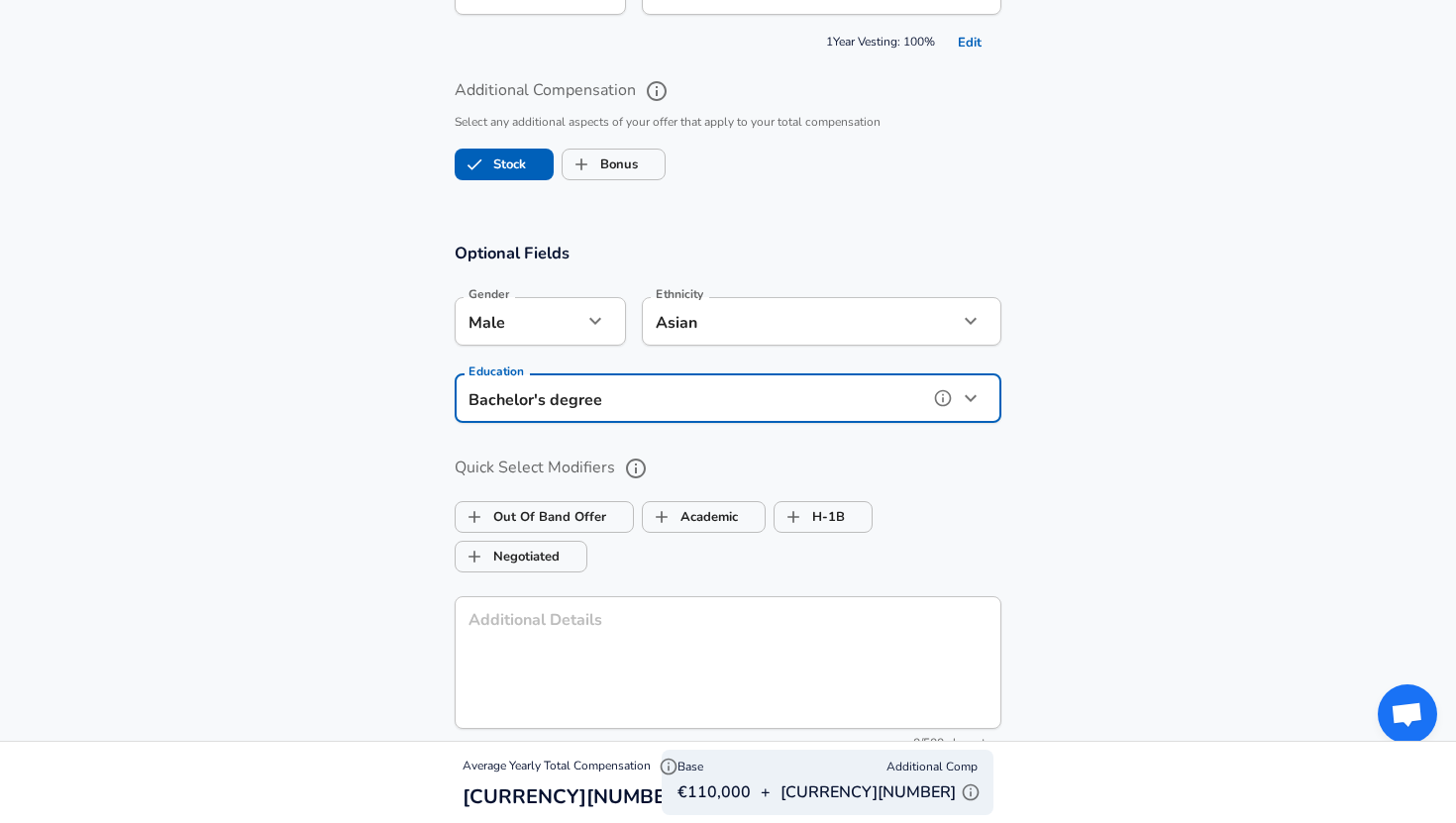 scroll, scrollTop: 1596, scrollLeft: 0, axis: vertical 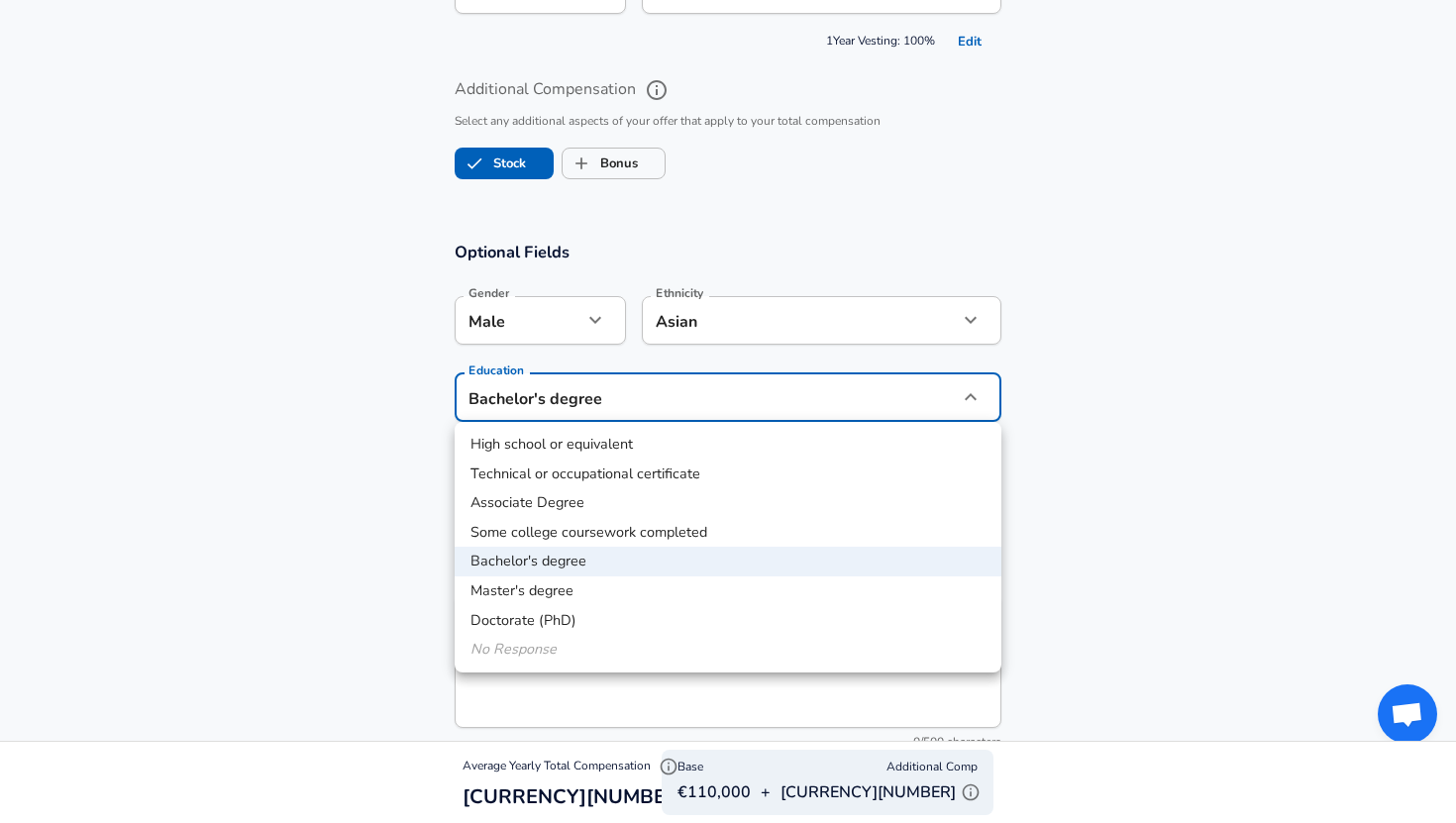 click on "We value your privacy We use cookies to enhance your browsing experience, serve personalized ads or content, and analyze our traffic. By clicking "Accept All", you consent to our use of cookies. Customize    Accept All   Customize Consent Preferences   We use cookies to help you navigate efficiently and perform certain functions. You will find detailed information about all cookies under each consent category below. The cookies that are categorized as "Necessary" are stored on your browser as they are essential for enabling the basic functionalities of the site. ...  Show more Necessary Always Active Necessary cookies are required to enable the basic features of this site, such as providing secure log-in or adjusting your consent preferences. These cookies do not store any personally identifiable data. Cookie _GRECAPTCHA Duration 5 months 27 days Description Google Recaptcha service sets this cookie to identify bots to protect the website against malicious spam attacks. Cookie __stripe_mid Duration 1 year MR" at bounding box center [728, -1185] 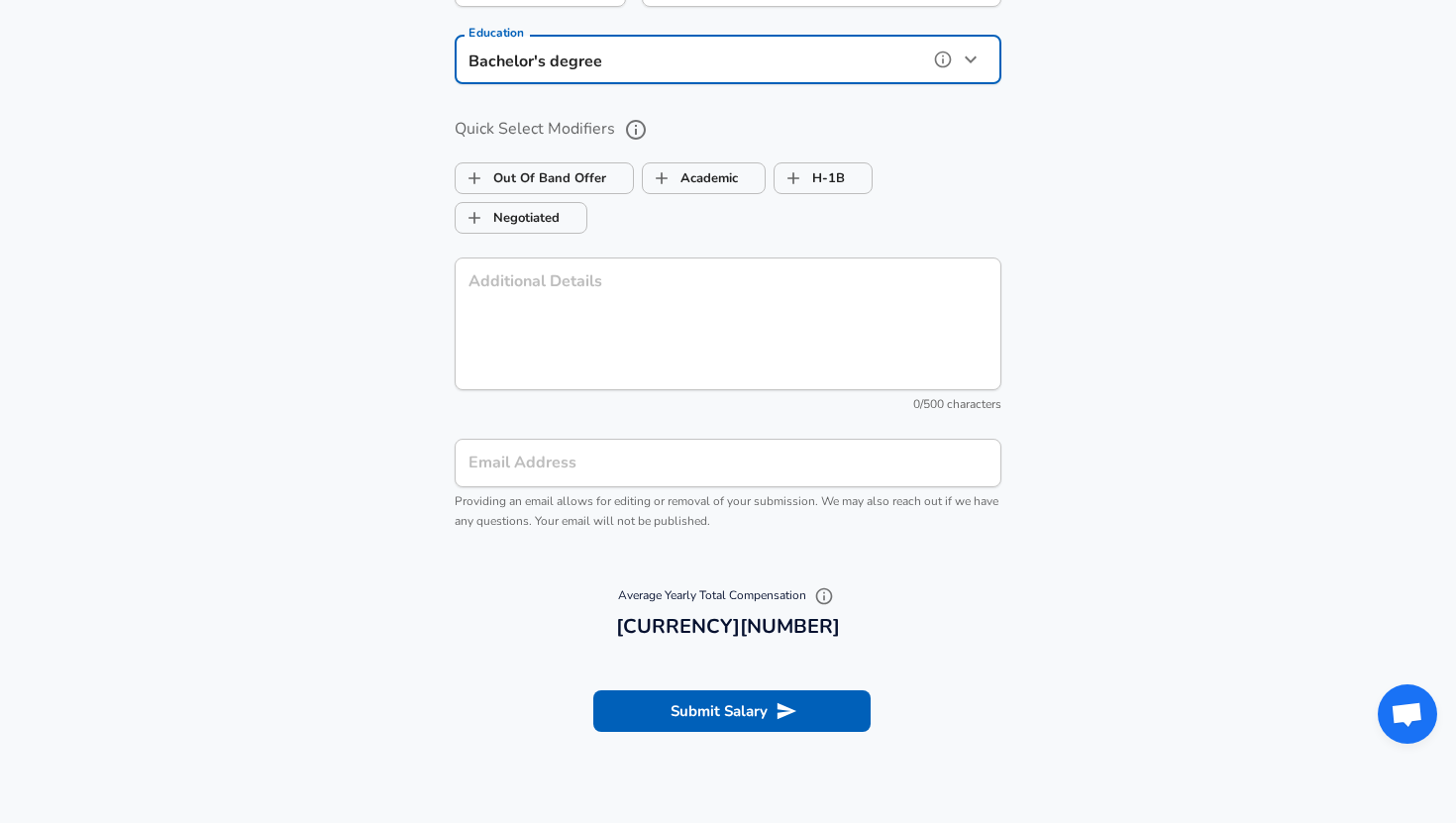 scroll, scrollTop: 1979, scrollLeft: 0, axis: vertical 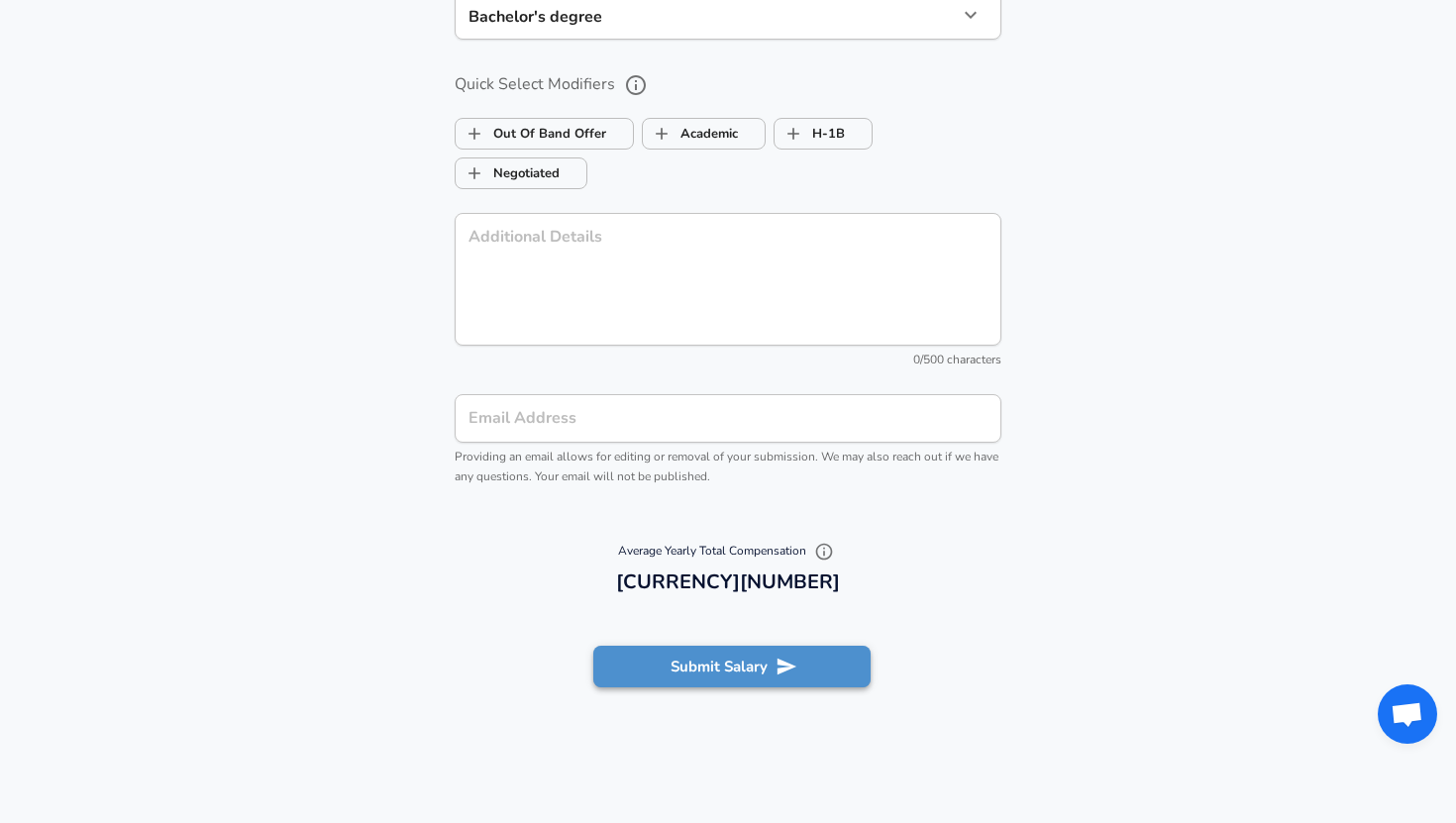 click on "Submit Salary" at bounding box center (732, 667) 